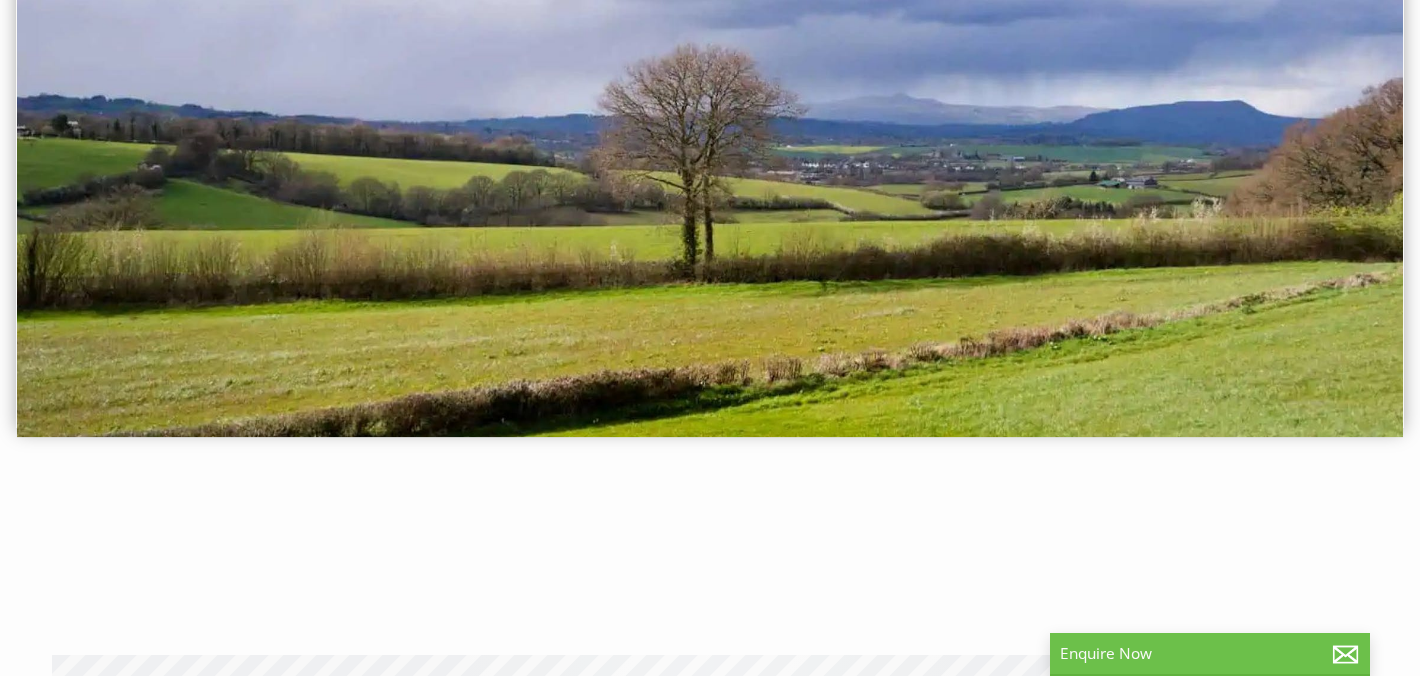 scroll, scrollTop: 293, scrollLeft: 0, axis: vertical 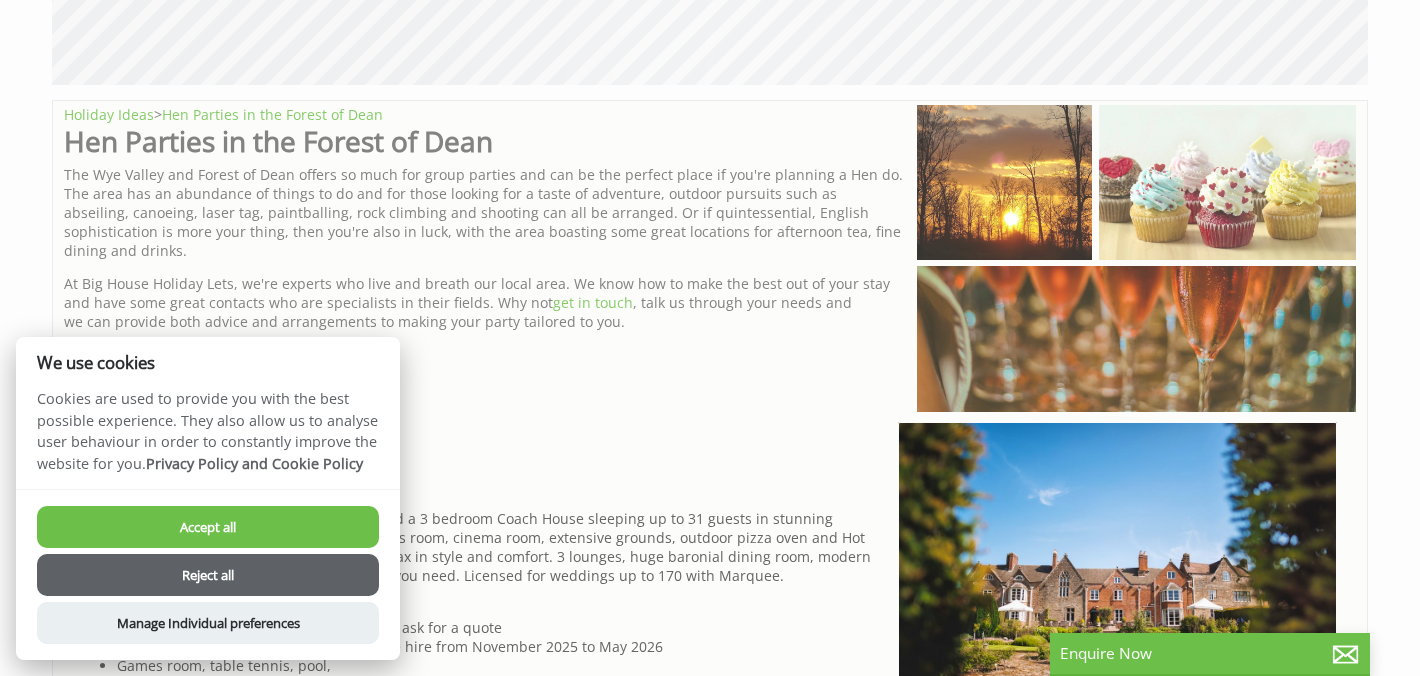 click on "Accept all" at bounding box center [208, 527] 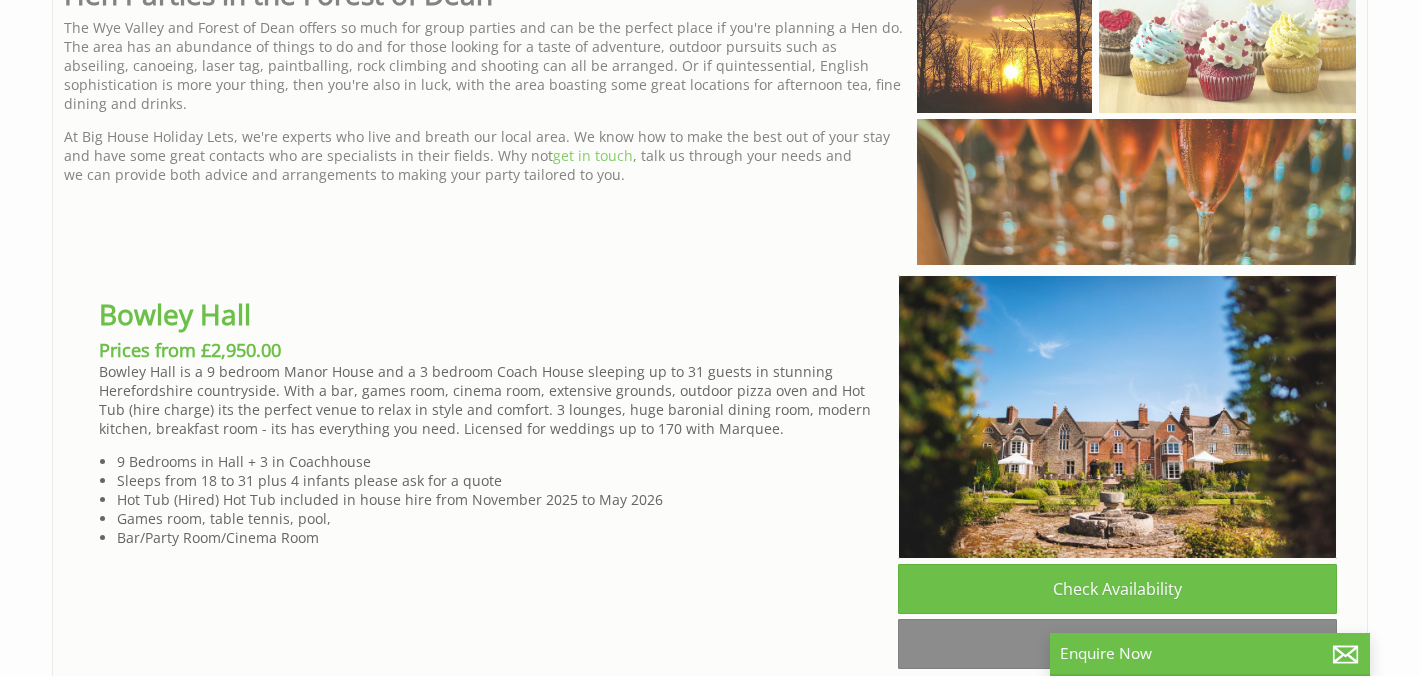scroll, scrollTop: 1193, scrollLeft: 0, axis: vertical 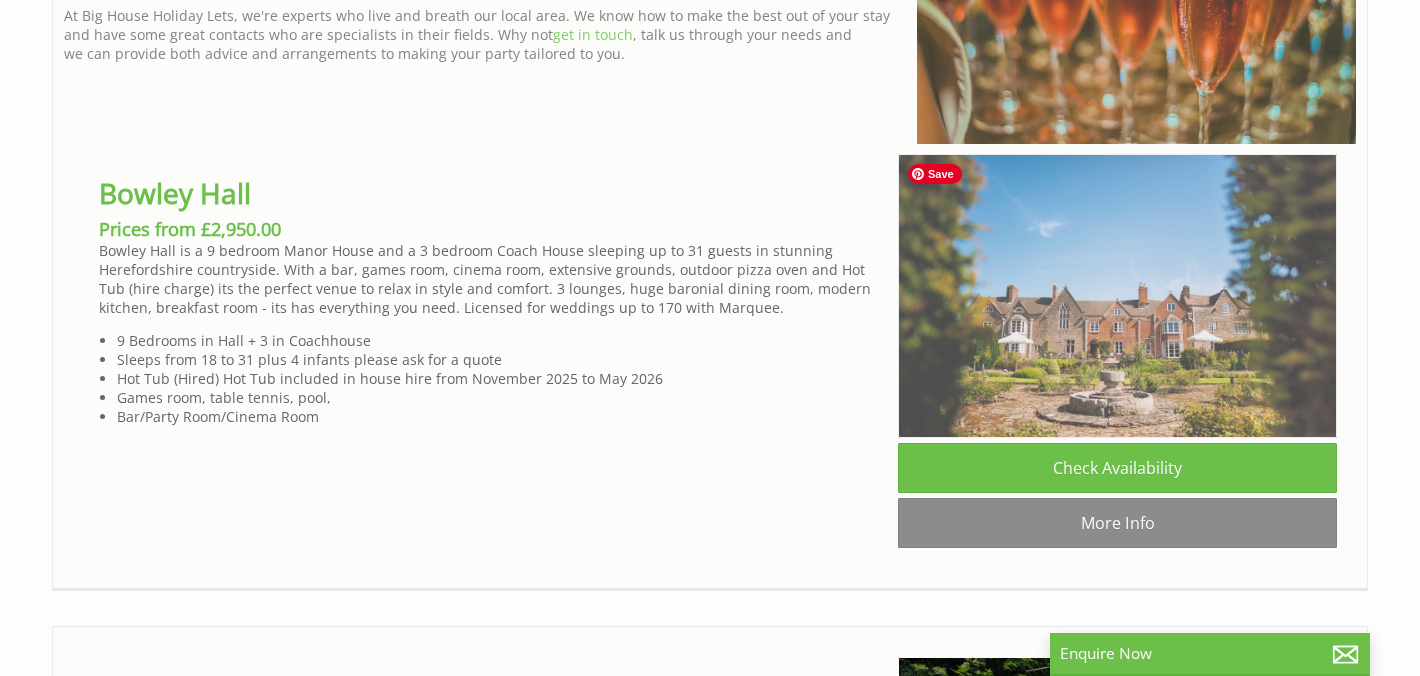 click at bounding box center (1117, 296) 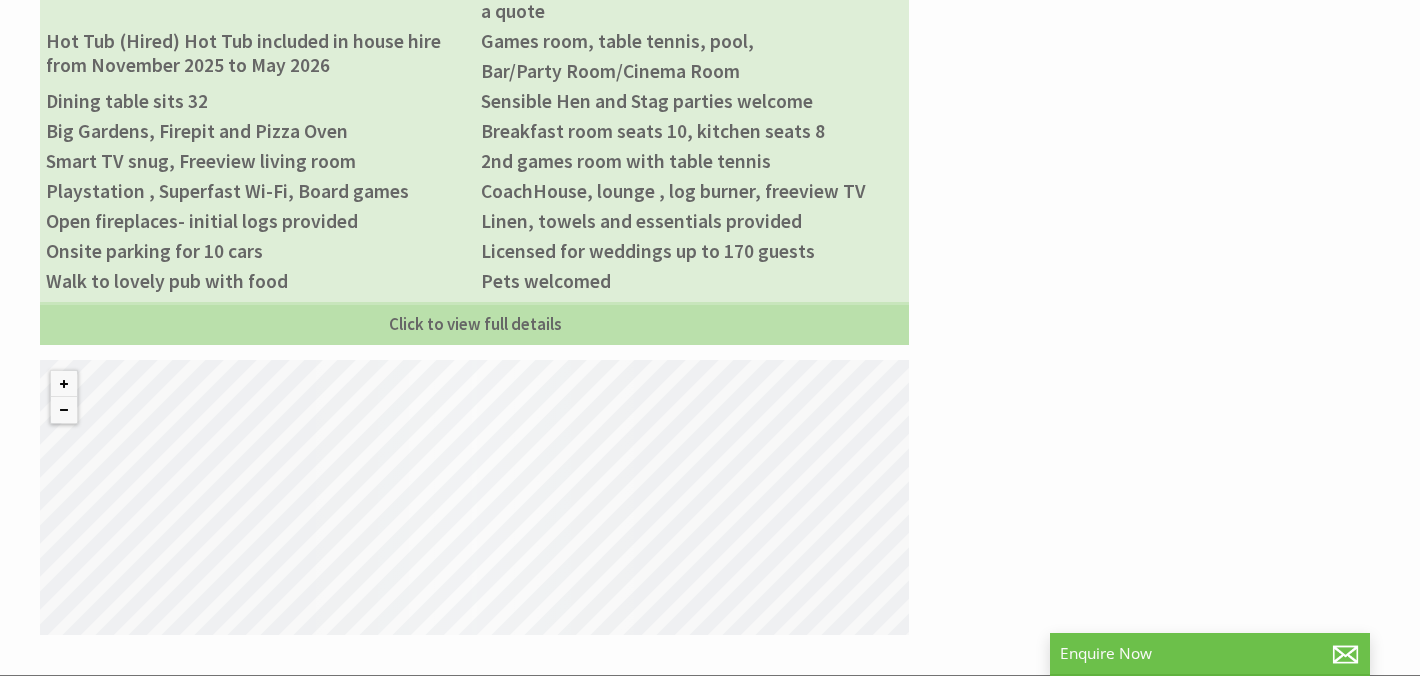 scroll, scrollTop: 1501, scrollLeft: 0, axis: vertical 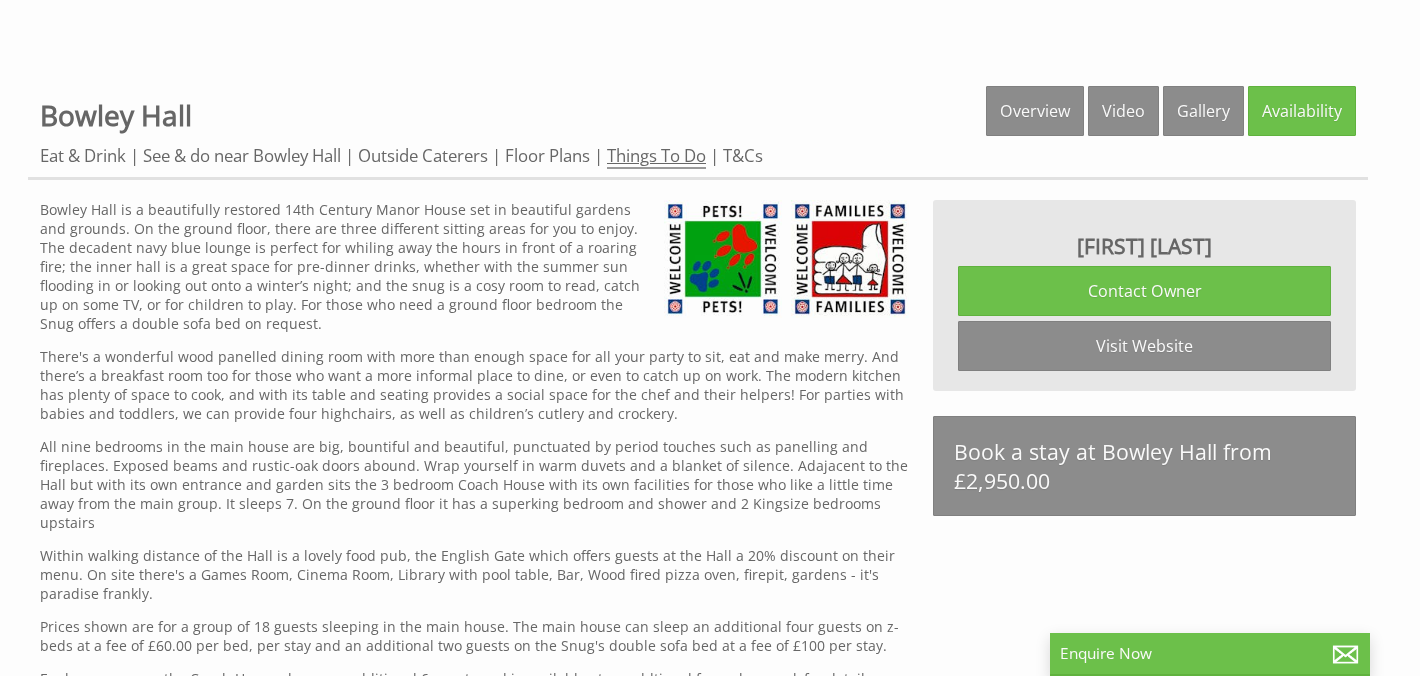 click on "Things To Do" at bounding box center (656, 156) 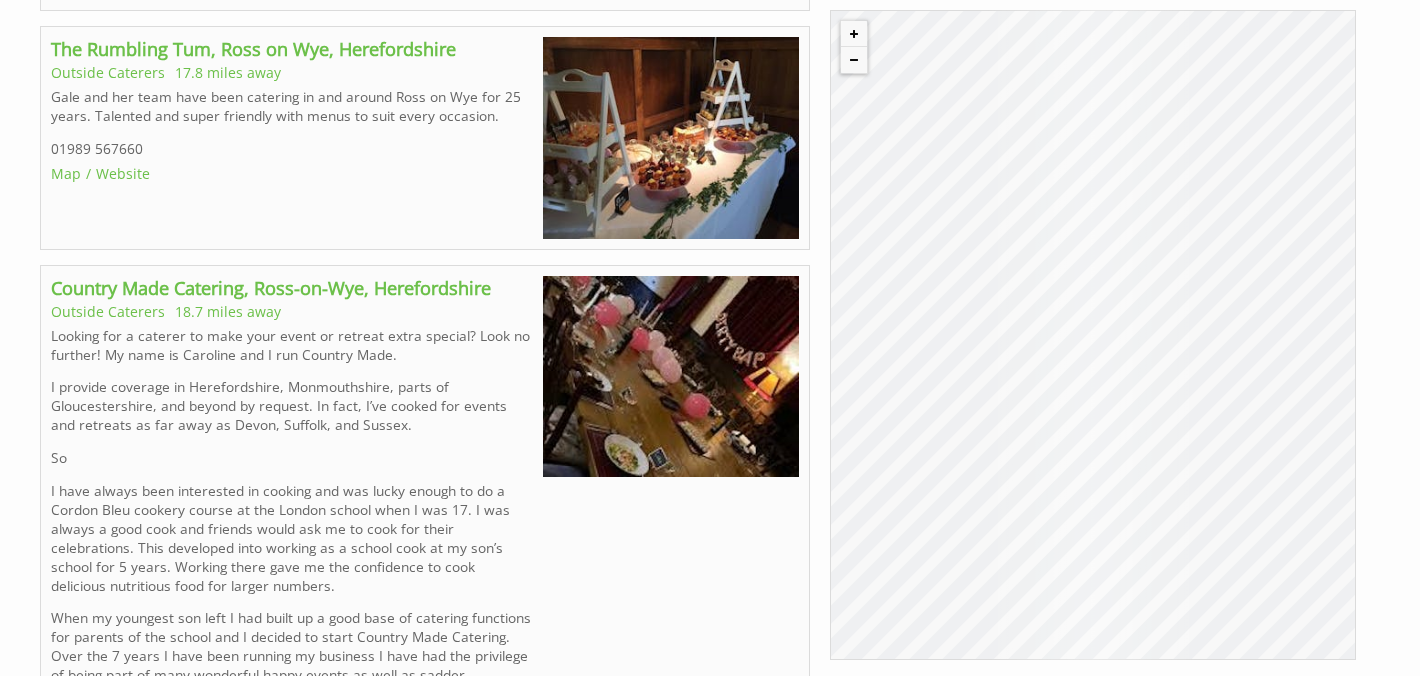 scroll, scrollTop: 2196, scrollLeft: 0, axis: vertical 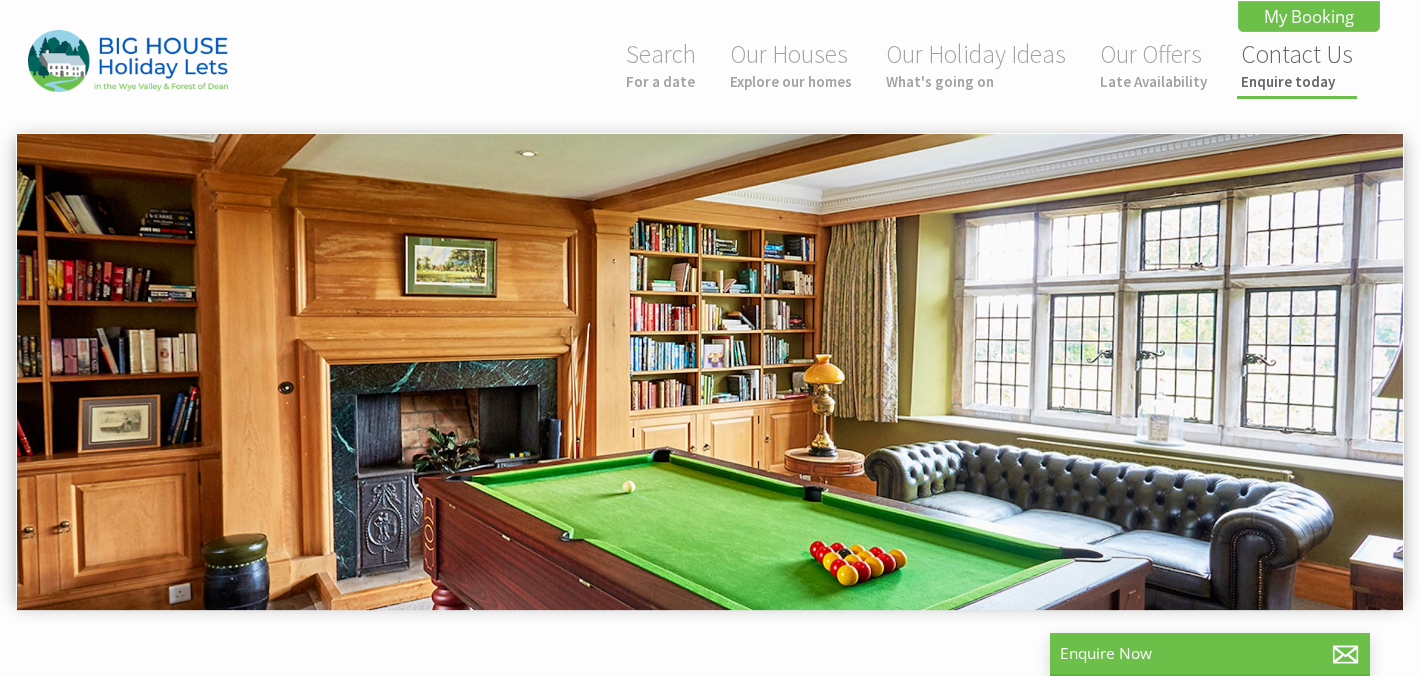 click on "Enquire today" at bounding box center (1297, 81) 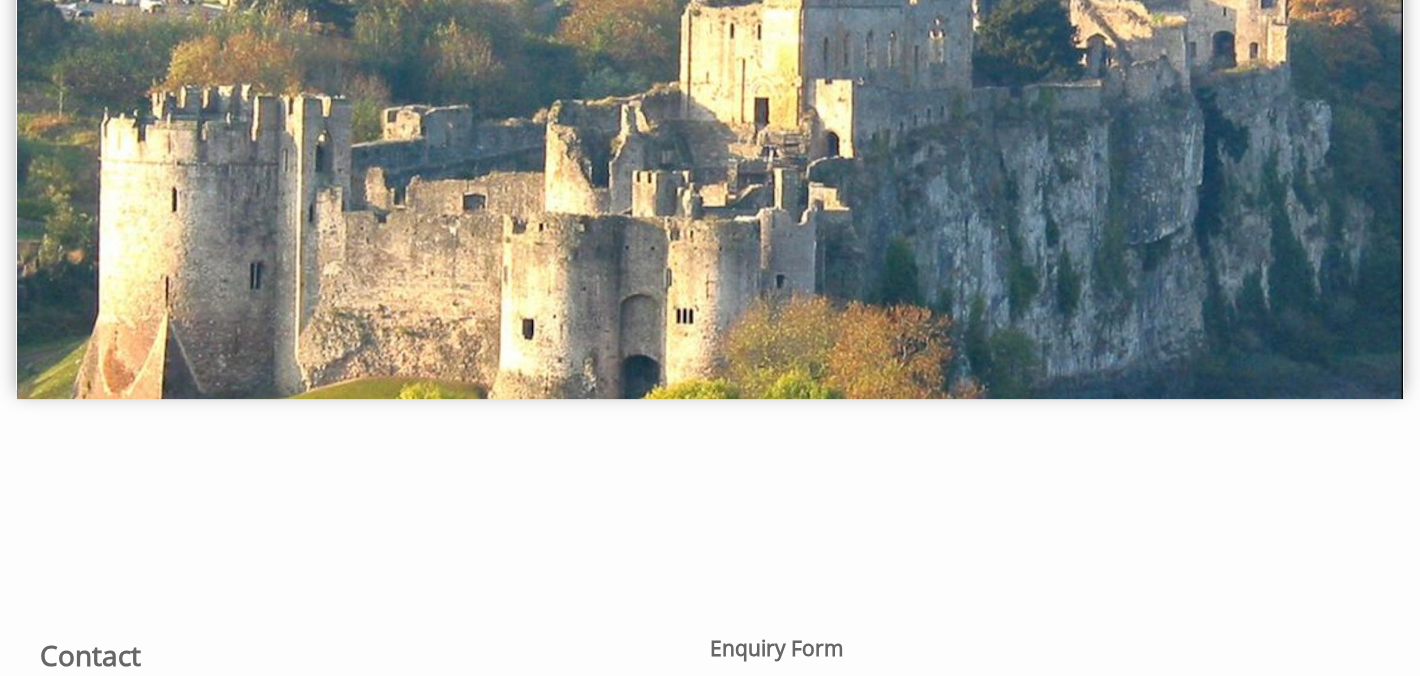 scroll, scrollTop: 0, scrollLeft: 0, axis: both 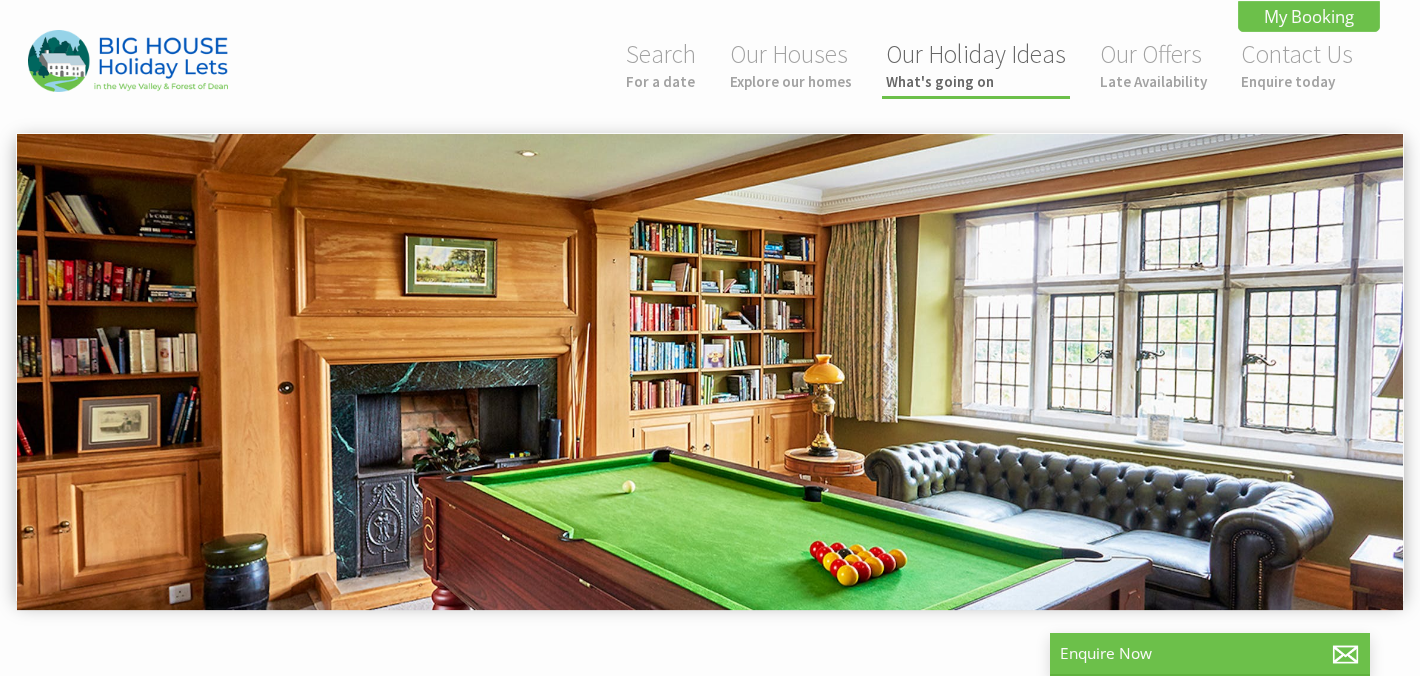 click on "What's going on" at bounding box center (976, 81) 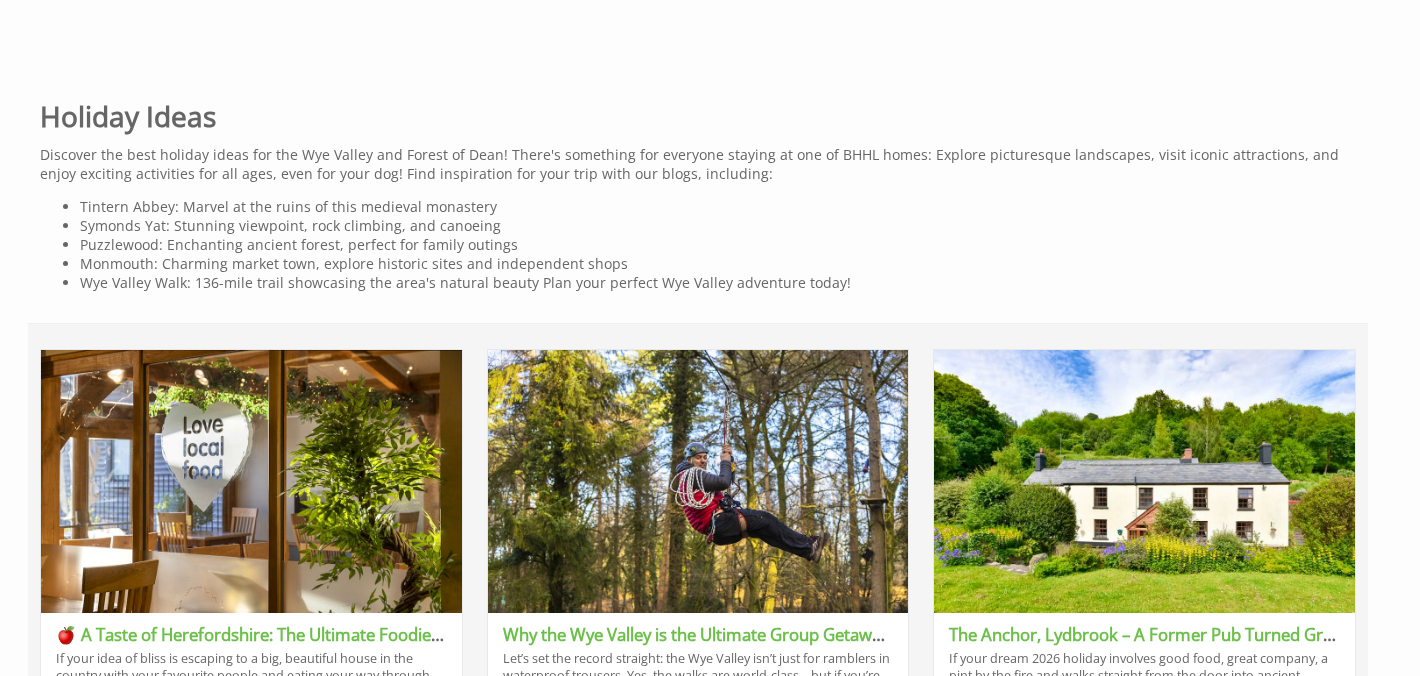 scroll, scrollTop: 0, scrollLeft: 0, axis: both 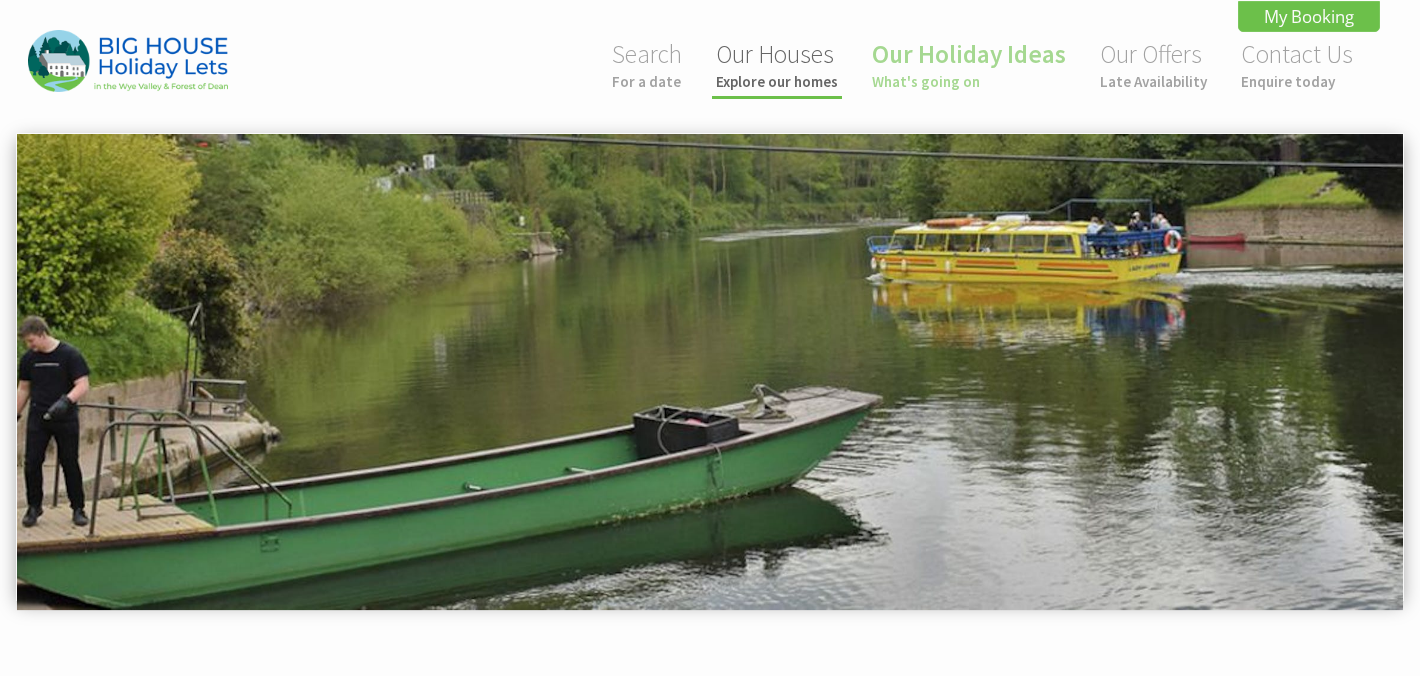 click on "Explore our homes" at bounding box center (777, 81) 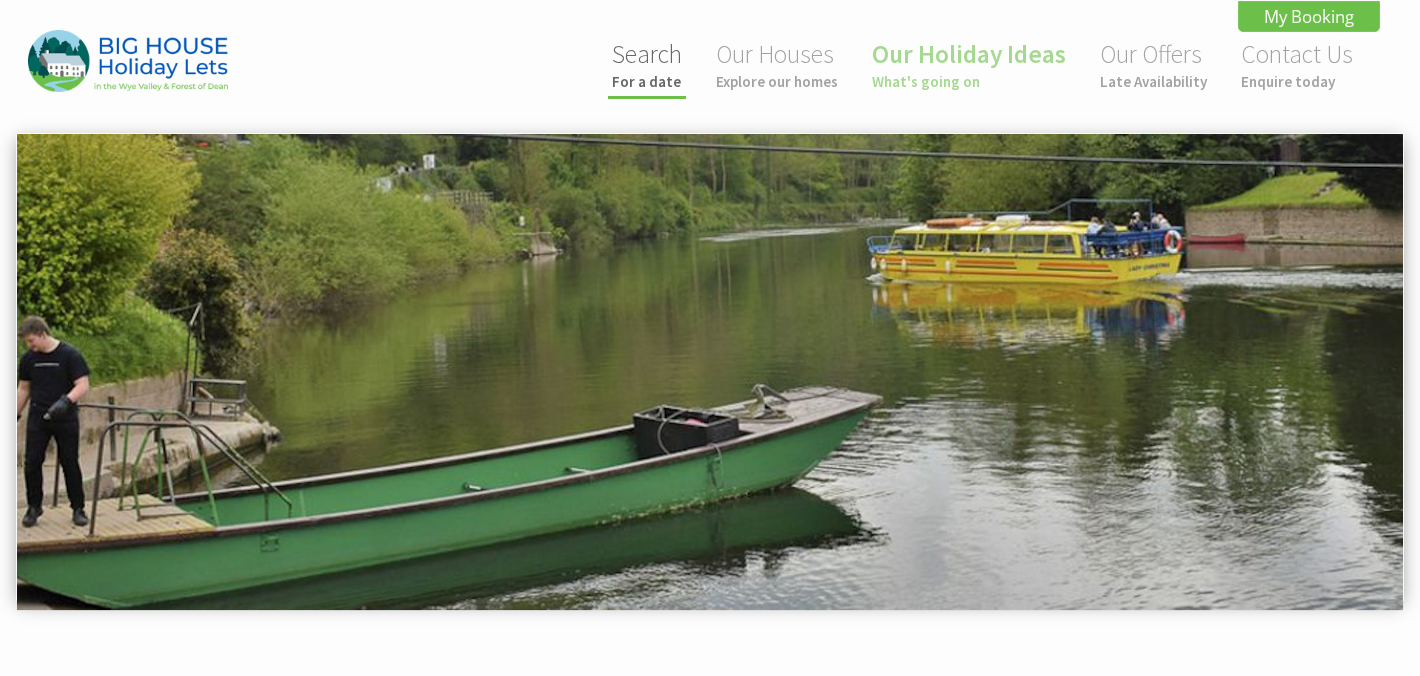 click on "For a date" at bounding box center (647, 81) 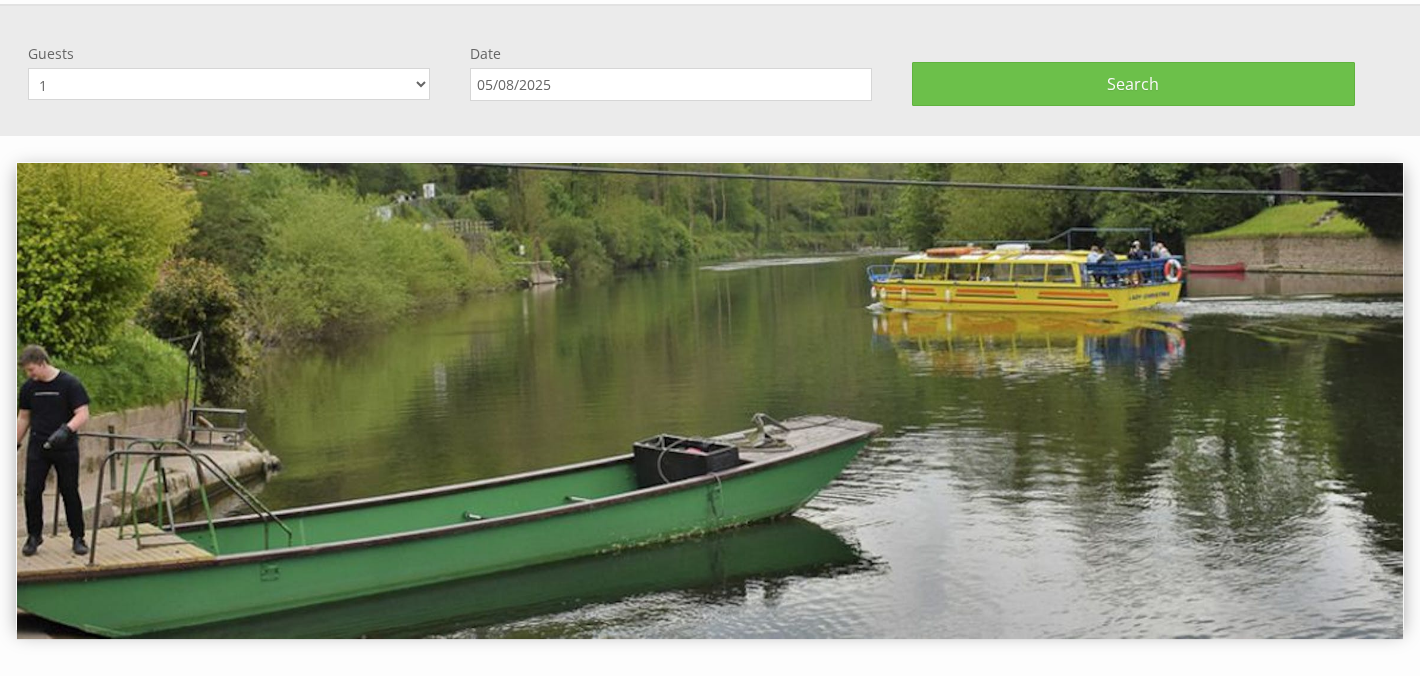 scroll, scrollTop: 133, scrollLeft: 0, axis: vertical 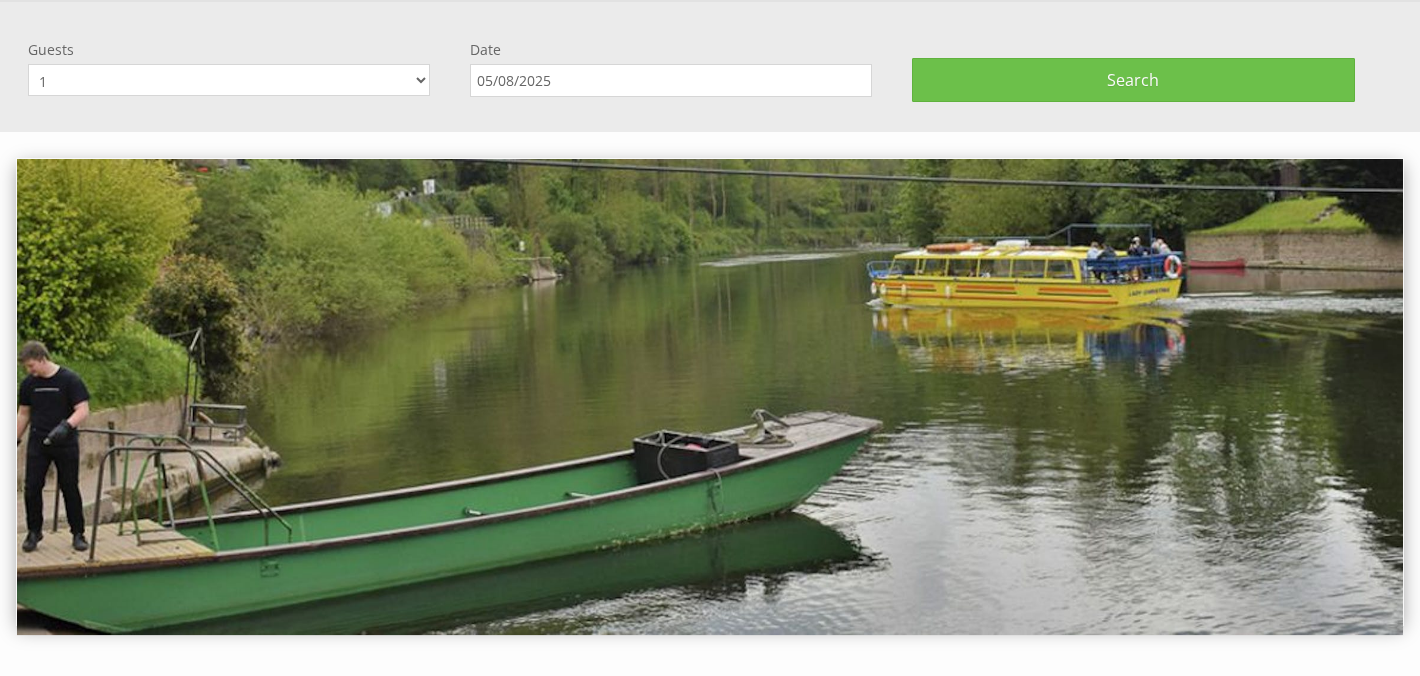 click on "1
2
3
4
5
6
7
8
9
10
11
12
13
14
15
16
17
18
19
20
21
22
23
24
25
26
27
28
29
30
31
32
33
34
35
36" at bounding box center [229, 80] 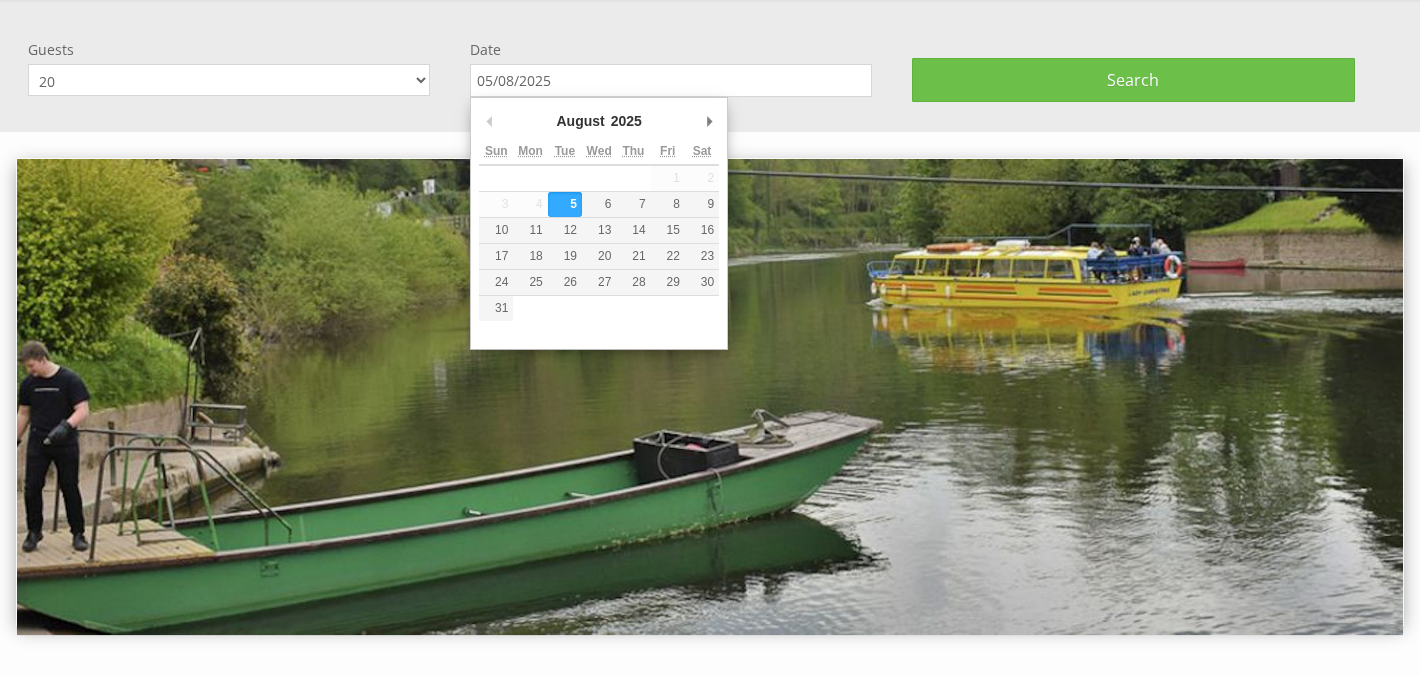 click on "05/08/2025" at bounding box center (671, 80) 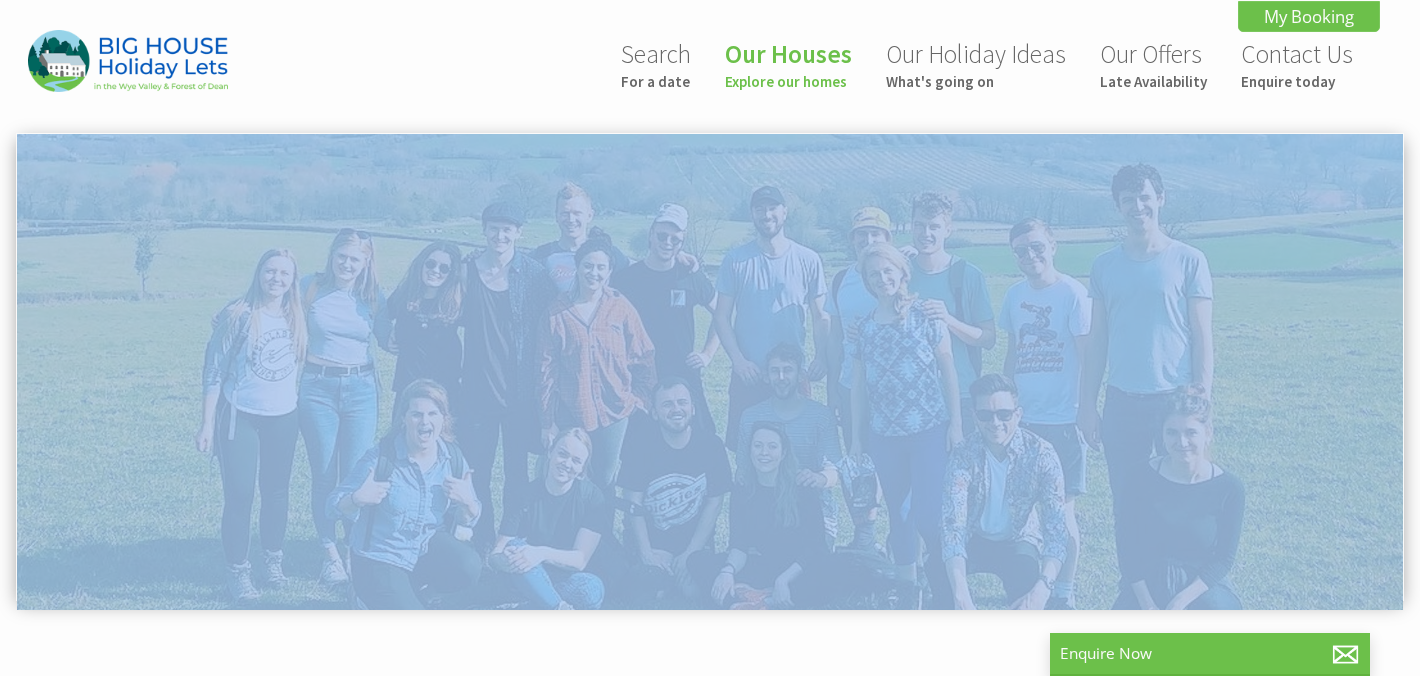 scroll, scrollTop: 289, scrollLeft: 0, axis: vertical 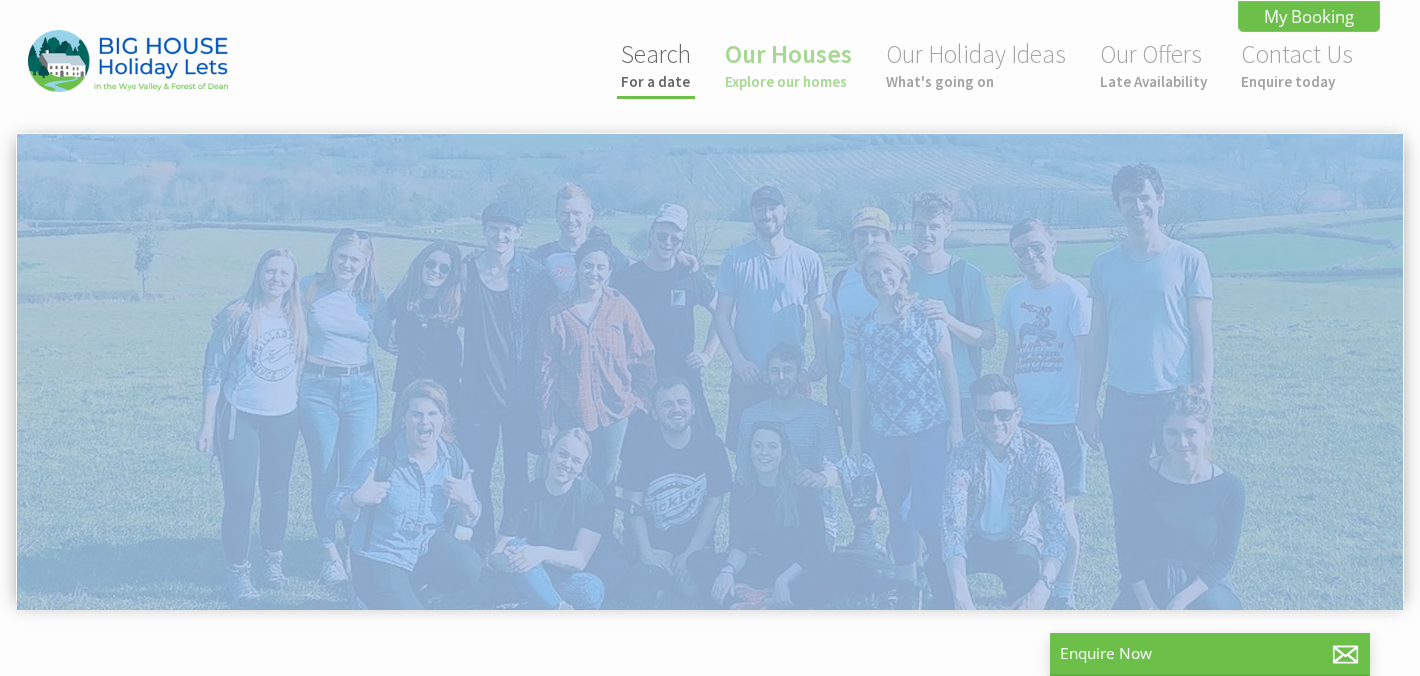 click on "Search  For a date" at bounding box center (656, 64) 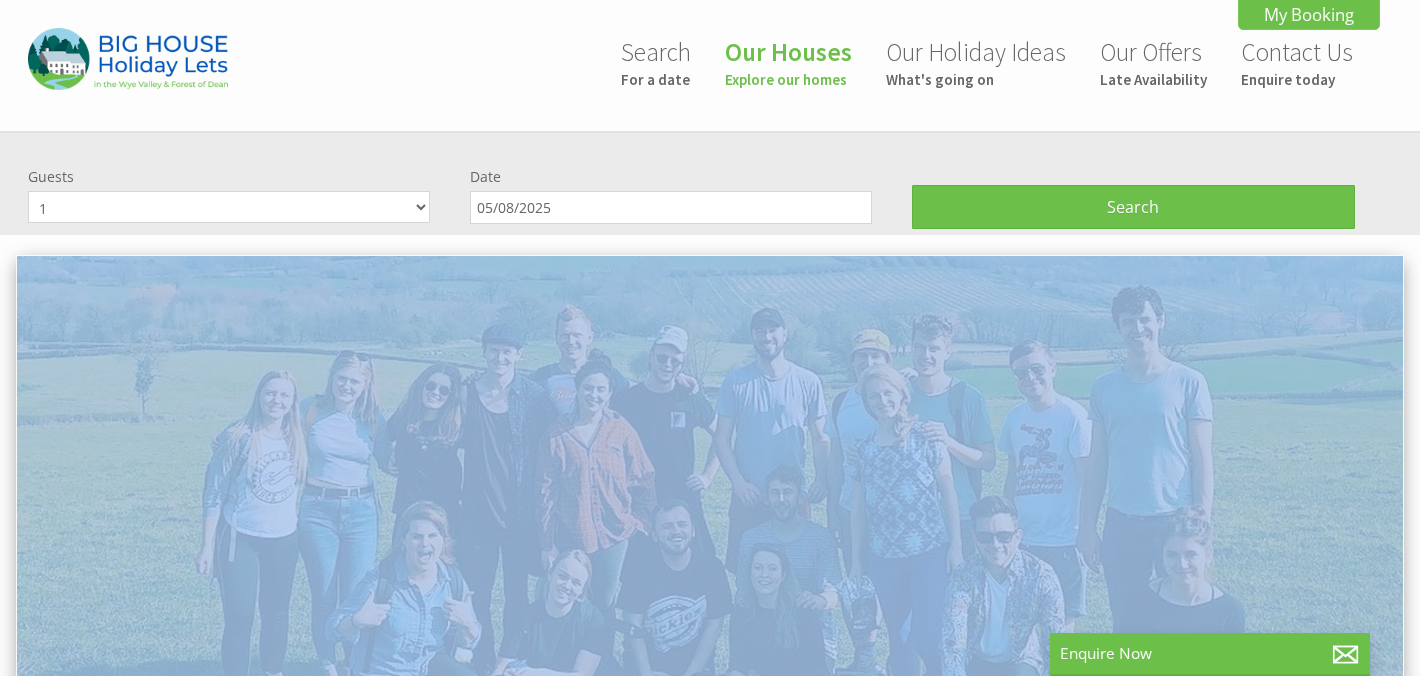 scroll, scrollTop: 133, scrollLeft: 0, axis: vertical 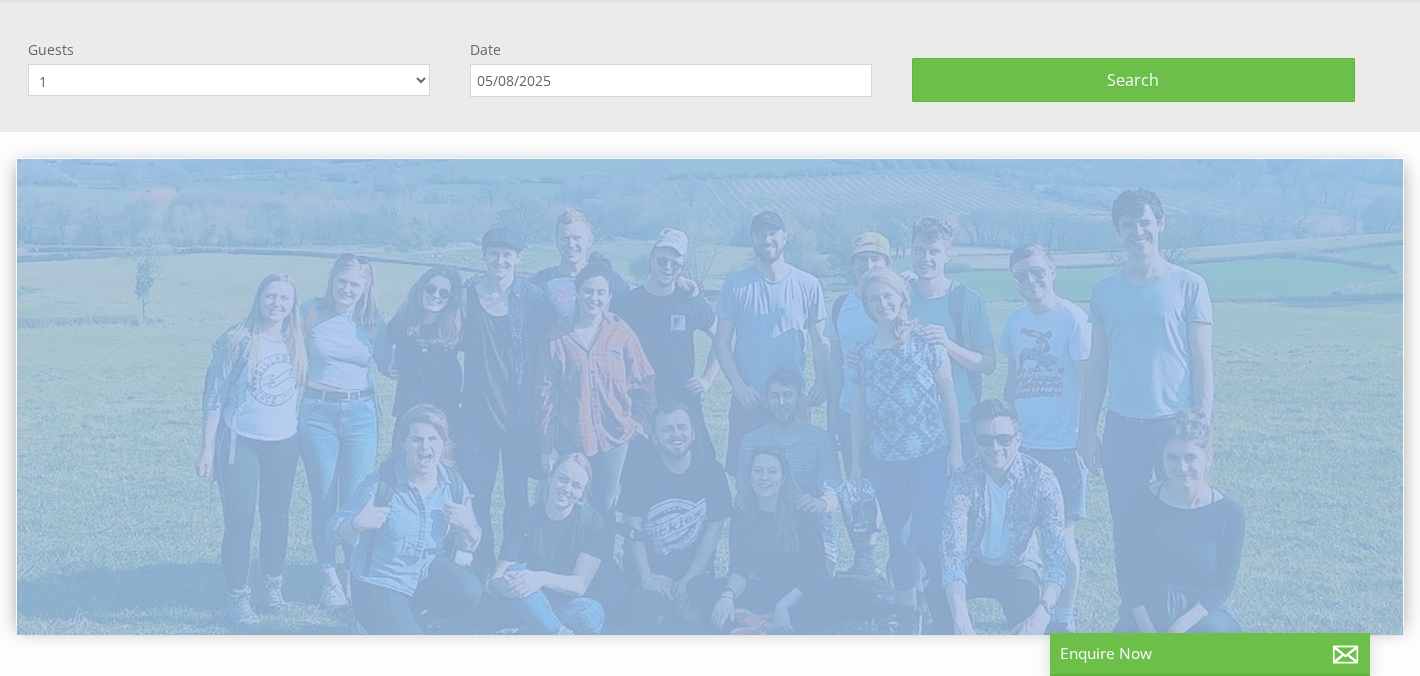 click on "1
2
3
4
5
6
7
8
9
10
11
12
13
14
15
16
17
18
19
20
21
22
23
24
25
26
27
28
29
30
31
32
33
34
35
36" at bounding box center [229, 80] 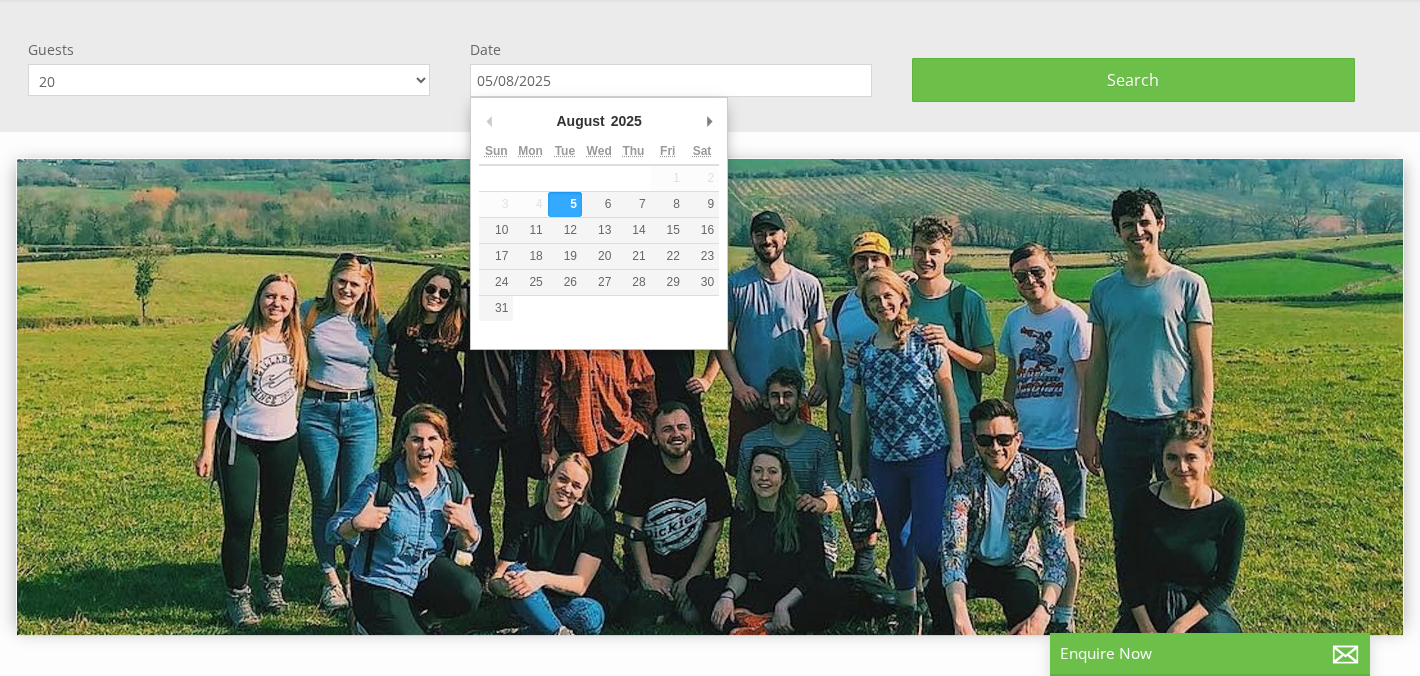 click on "05/08/2025" at bounding box center (671, 80) 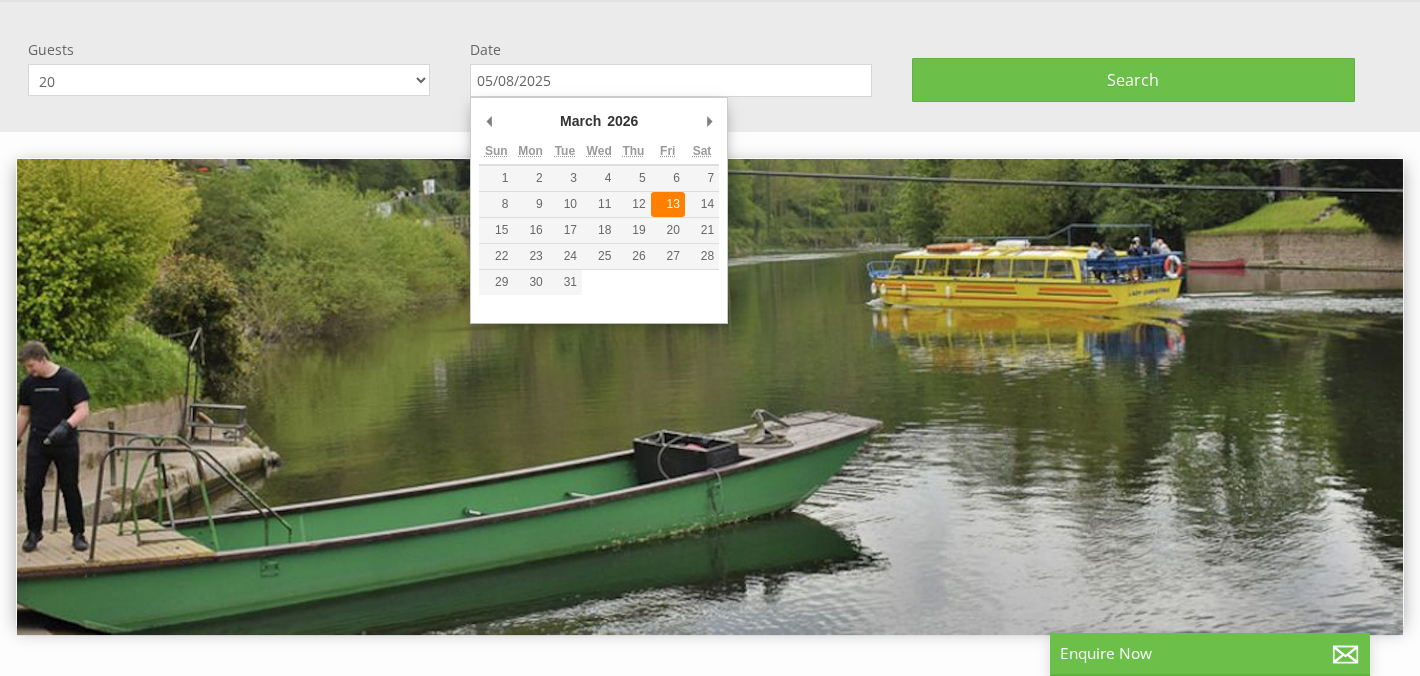 type on "13/03/2026" 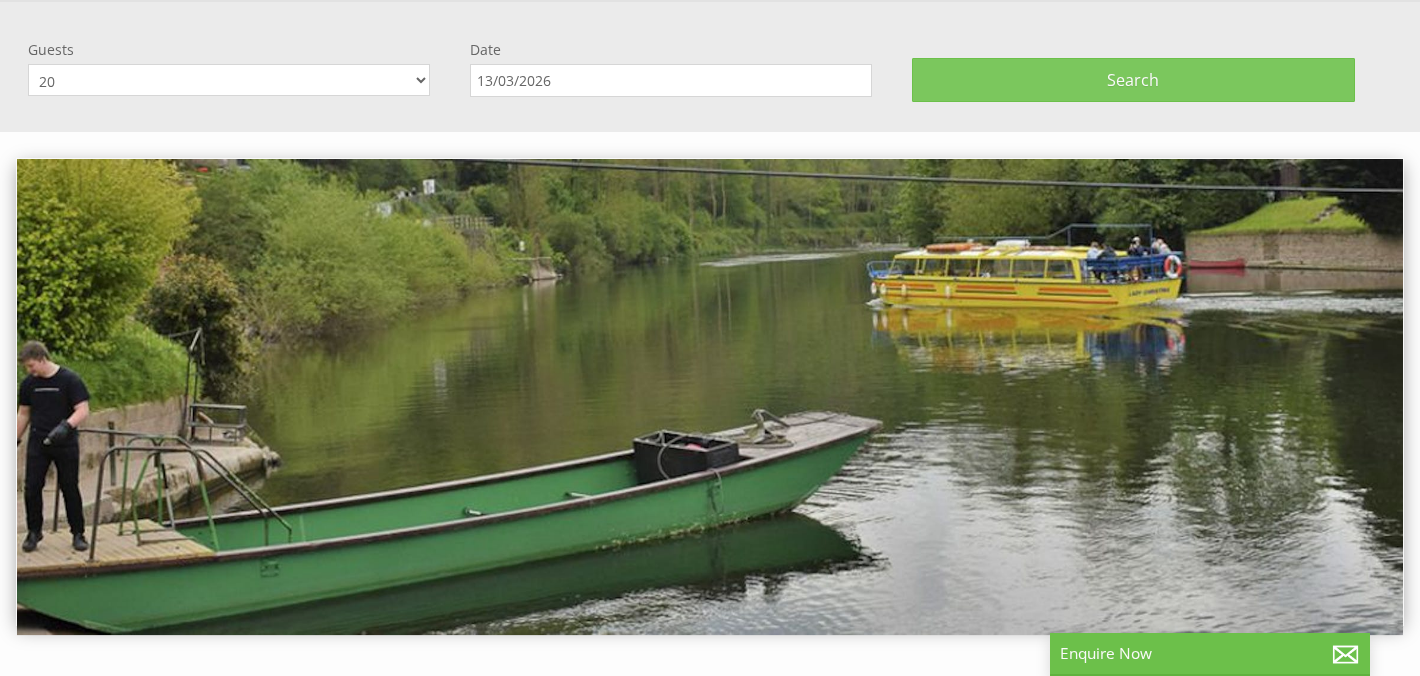 click on "Search" at bounding box center [1133, 80] 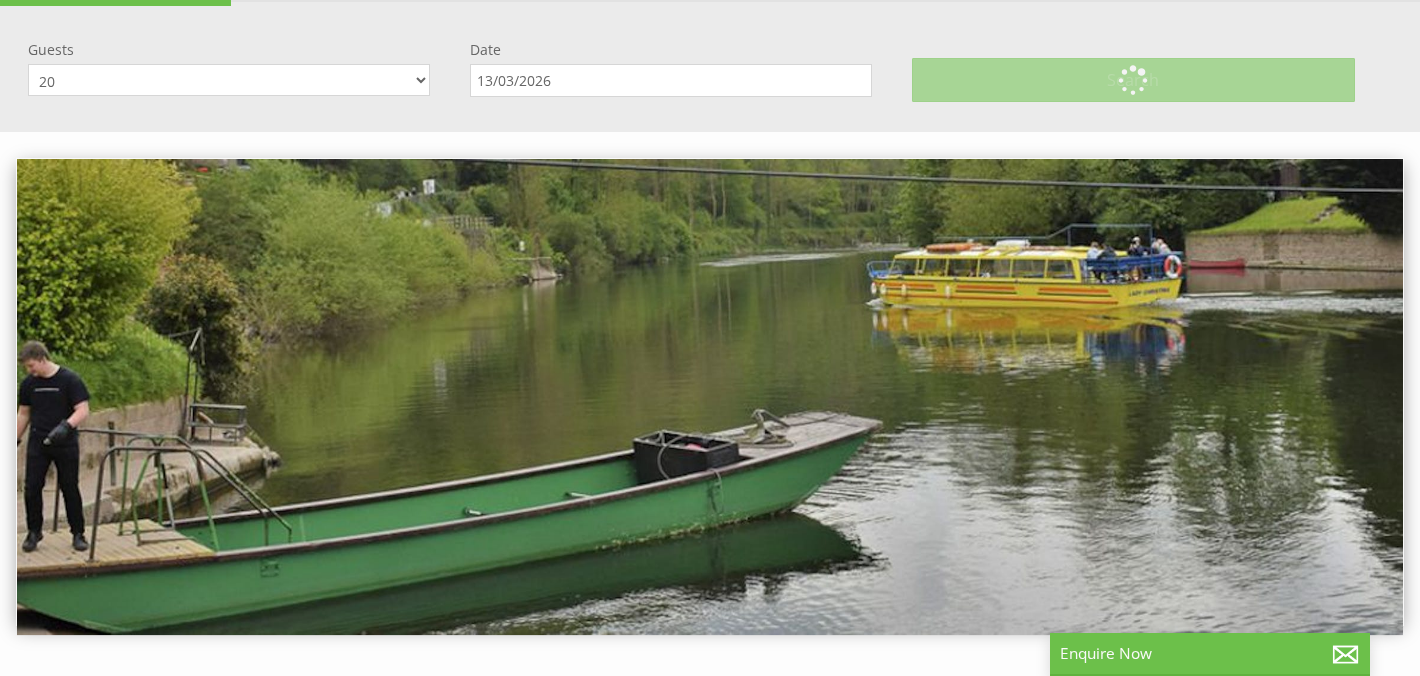 scroll, scrollTop: 0, scrollLeft: 0, axis: both 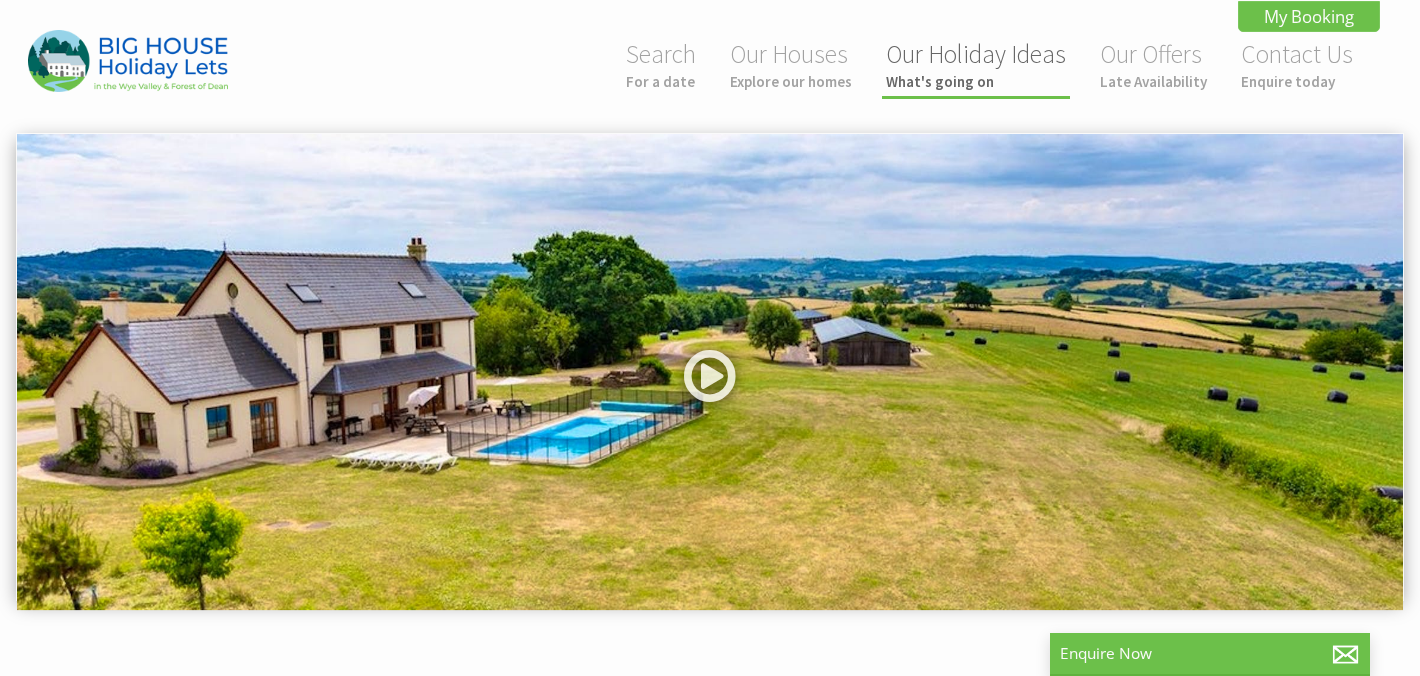 click on "Our Holiday Ideas  What's going on" at bounding box center [976, 64] 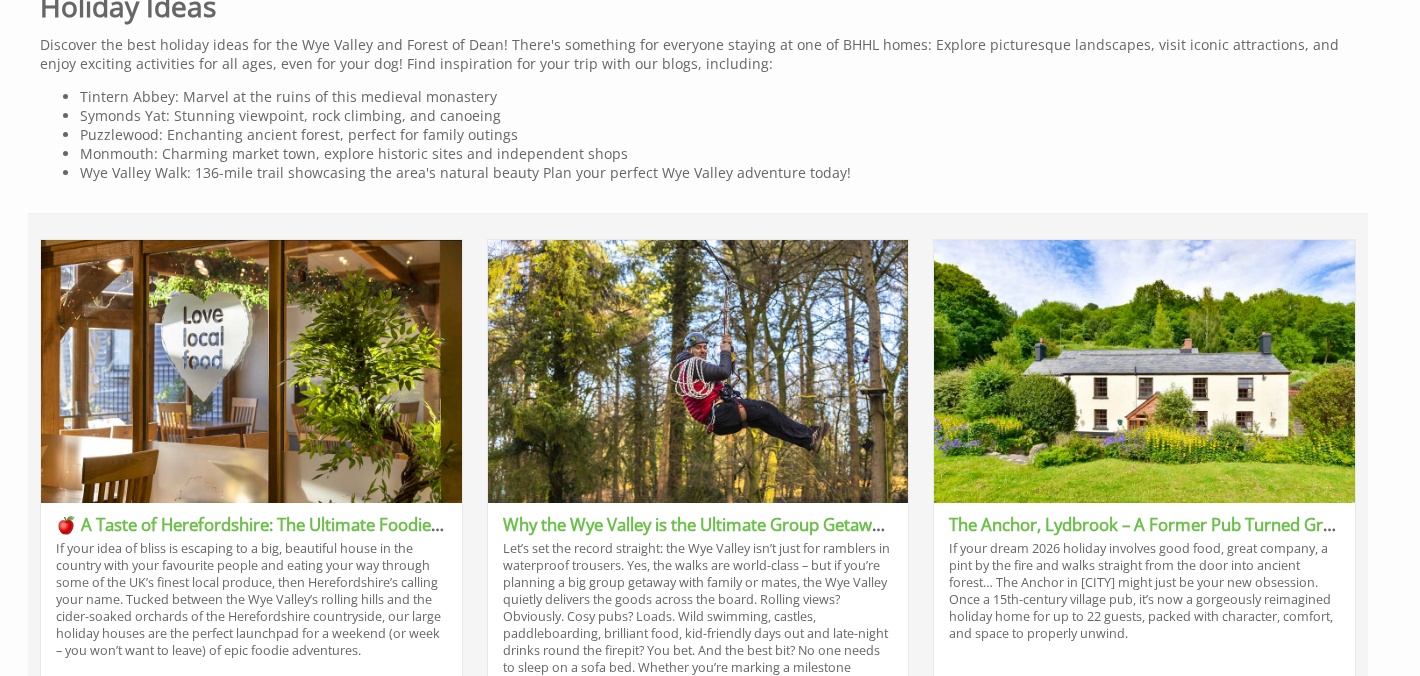 scroll, scrollTop: 866, scrollLeft: 0, axis: vertical 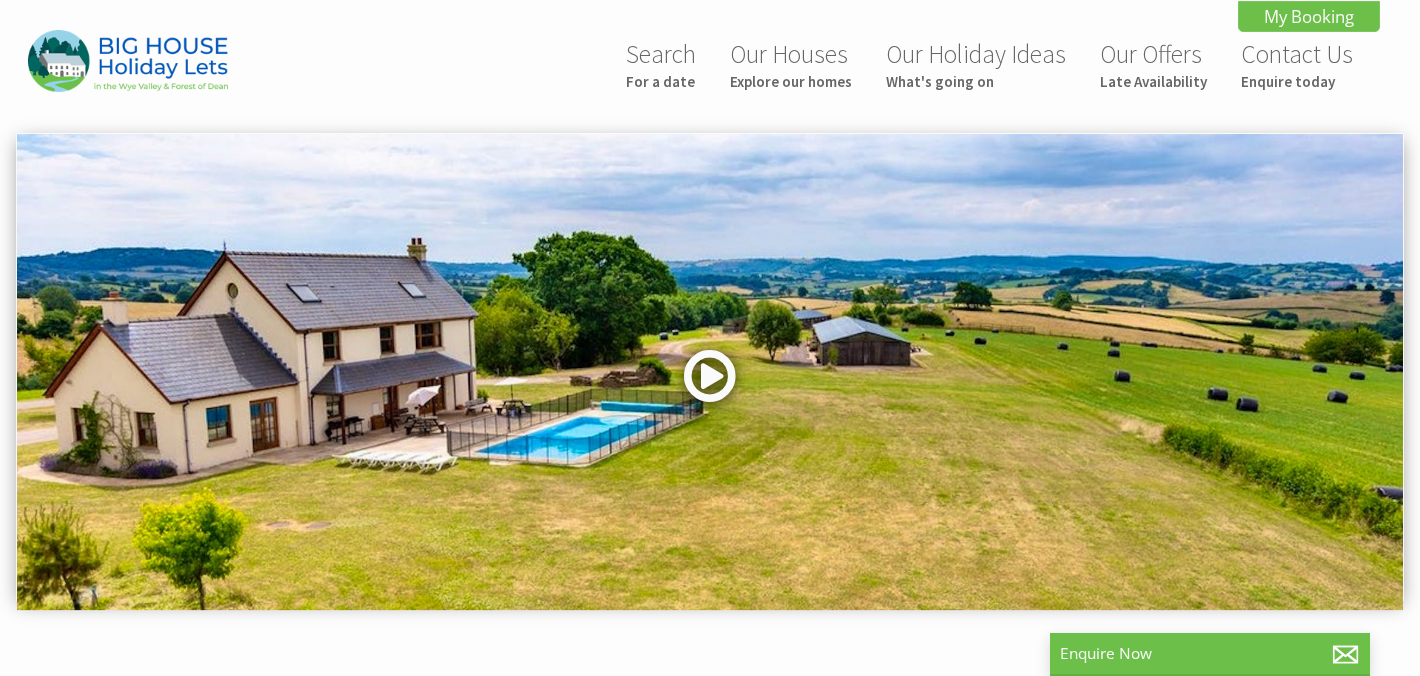 click at bounding box center (710, 383) 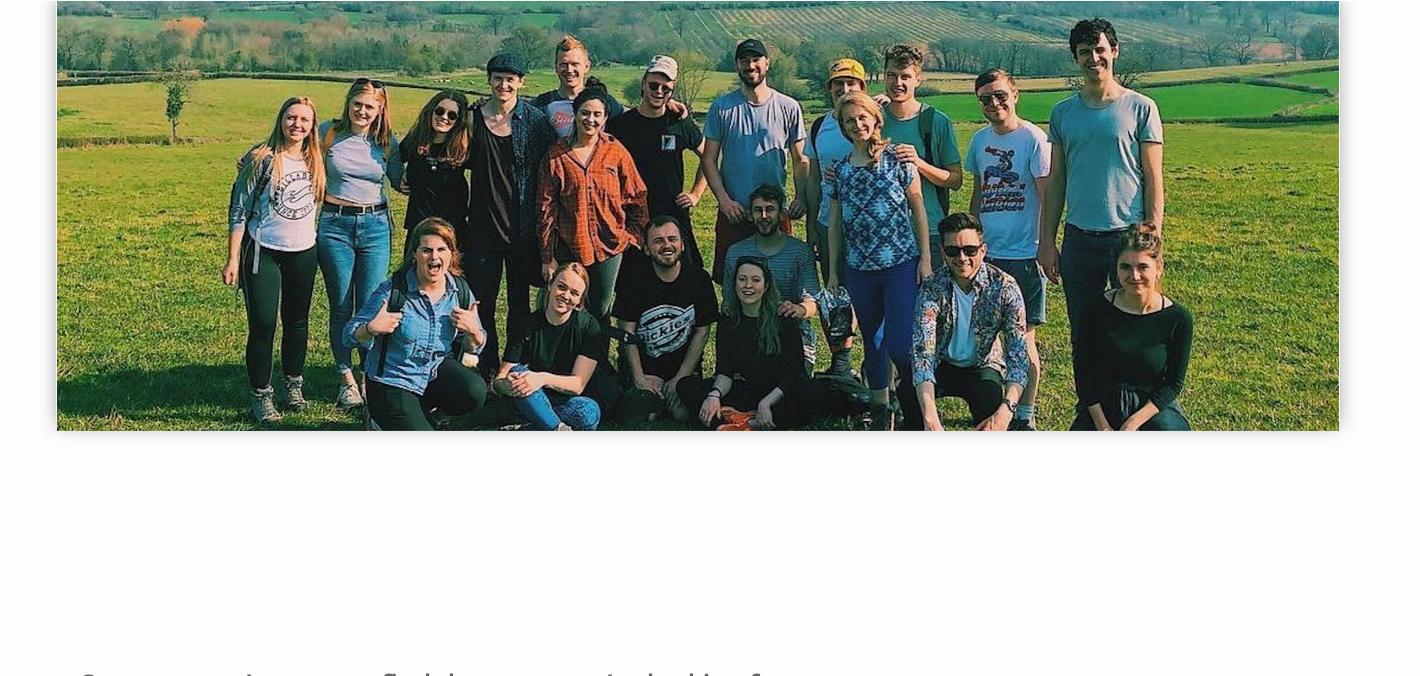 scroll, scrollTop: 0, scrollLeft: 0, axis: both 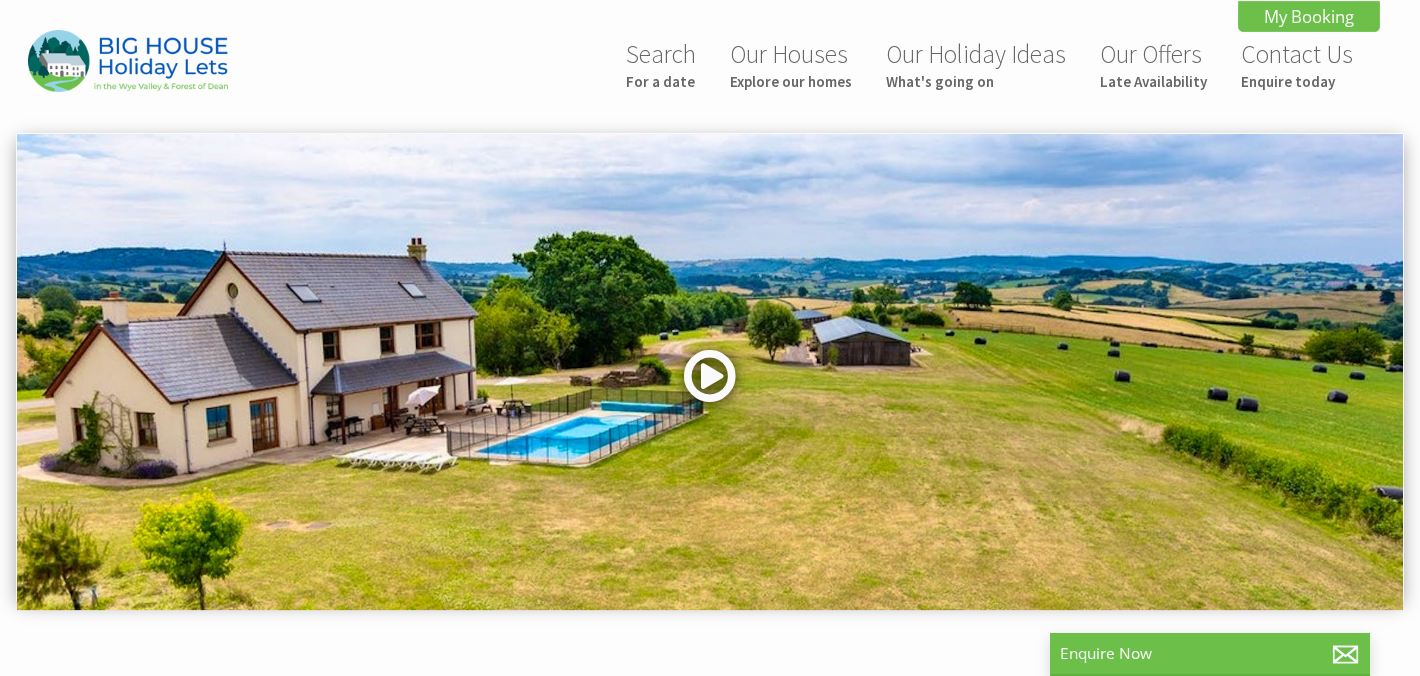 click at bounding box center [710, 383] 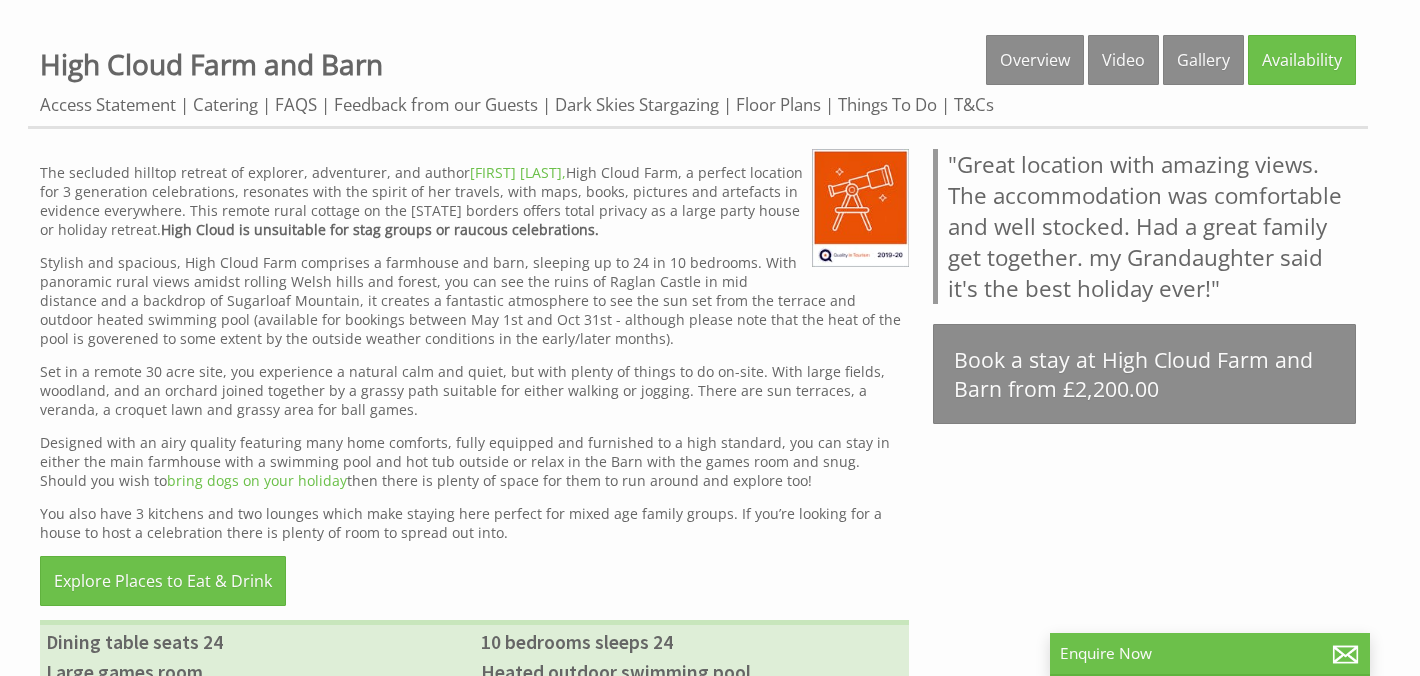 scroll, scrollTop: 813, scrollLeft: 0, axis: vertical 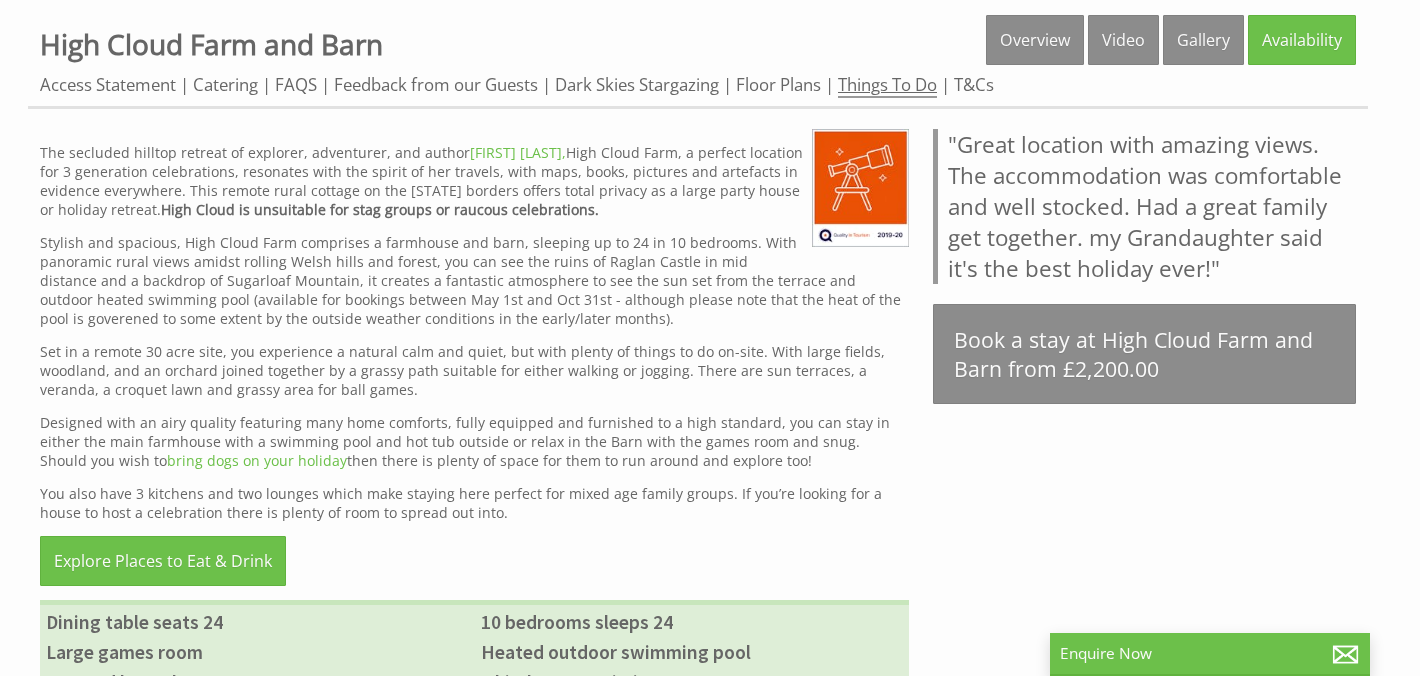 click on "Things To Do" at bounding box center [887, 85] 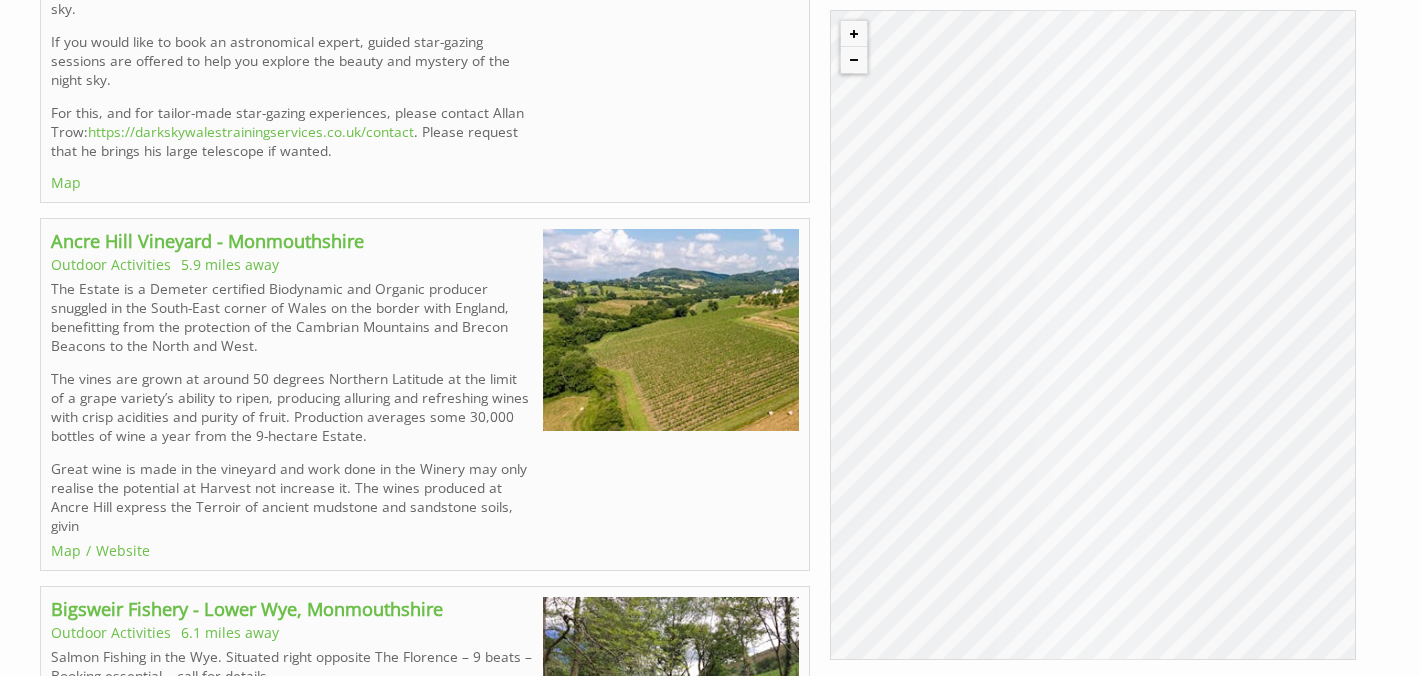 scroll, scrollTop: 12549, scrollLeft: 0, axis: vertical 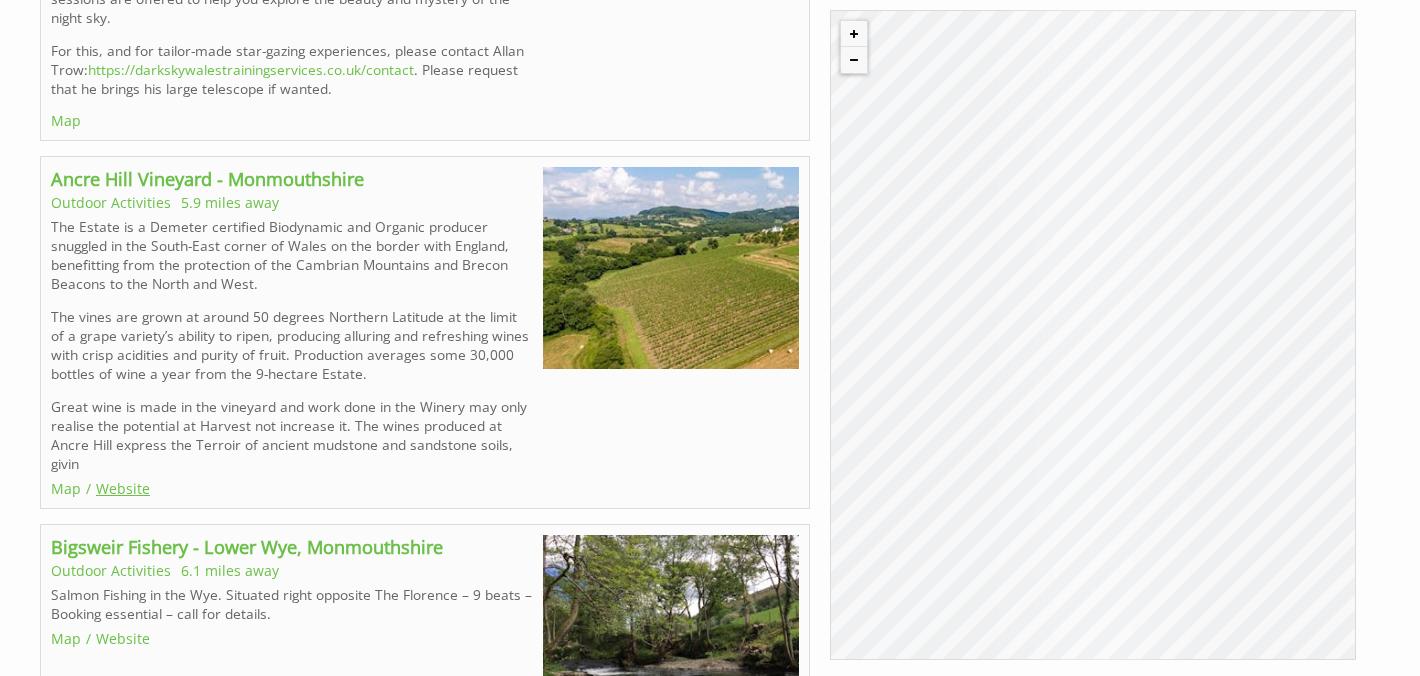 click on "Website" 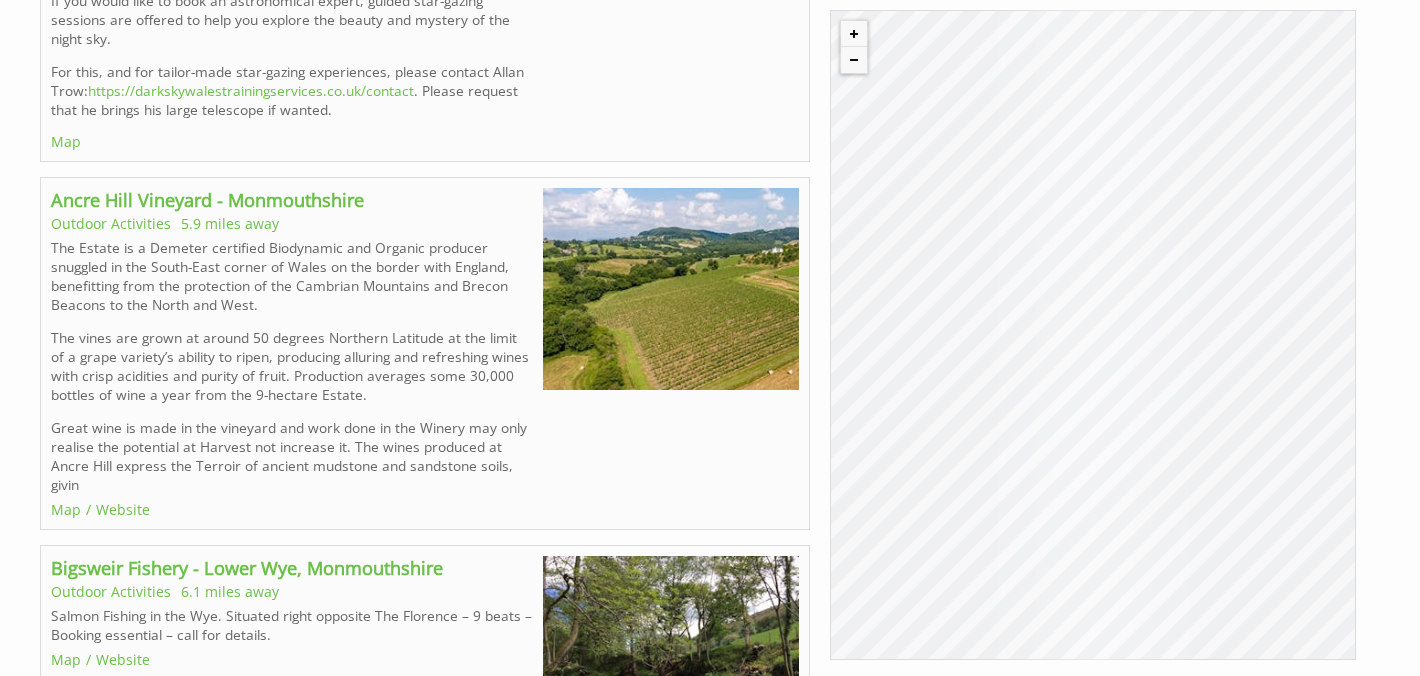scroll, scrollTop: 12520, scrollLeft: 0, axis: vertical 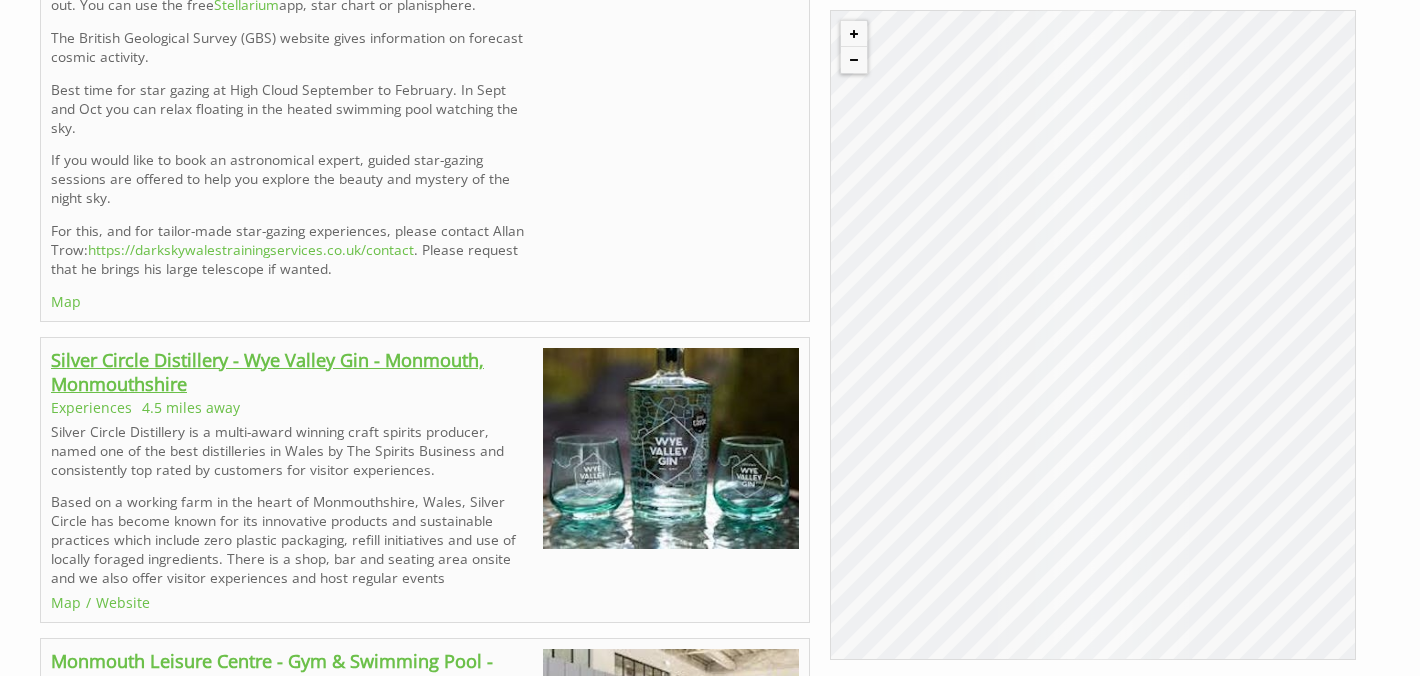 click on "Silver Circle Distillery - Wye Valley Gin - Monmouth, Monmouthshire" 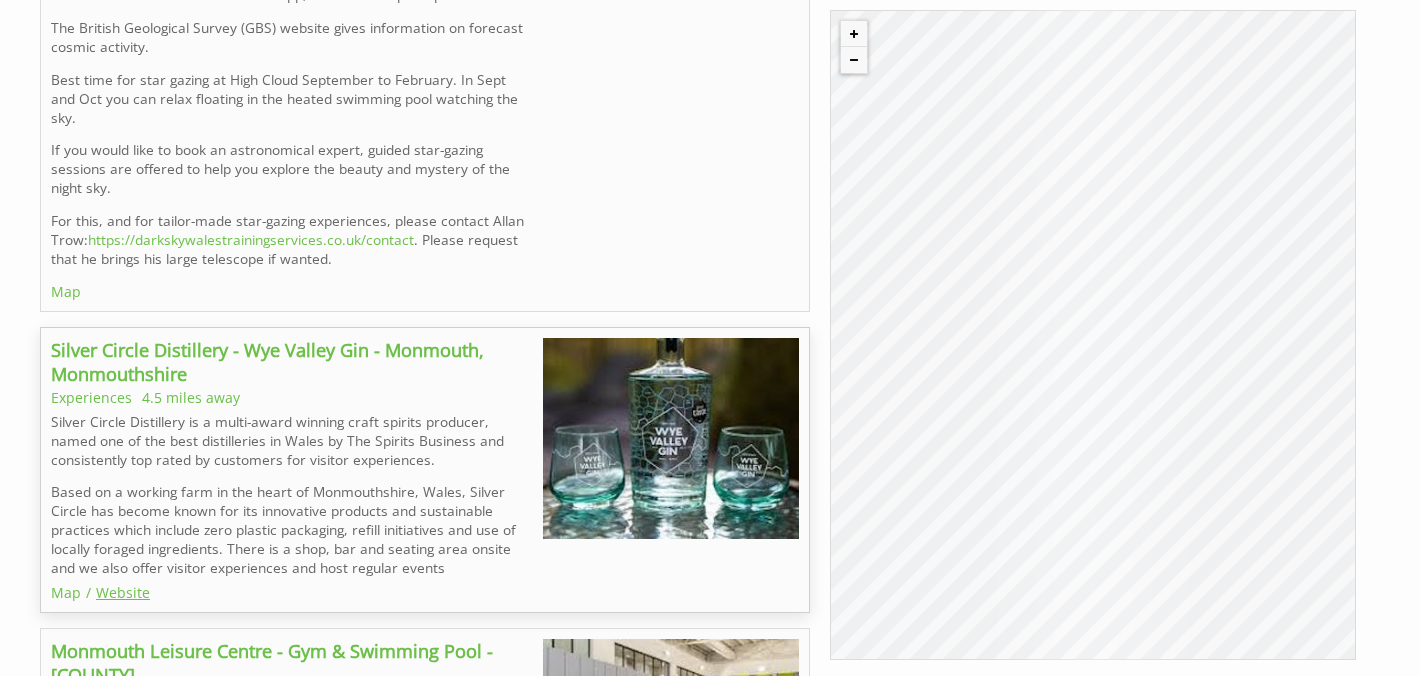 click on "Website" 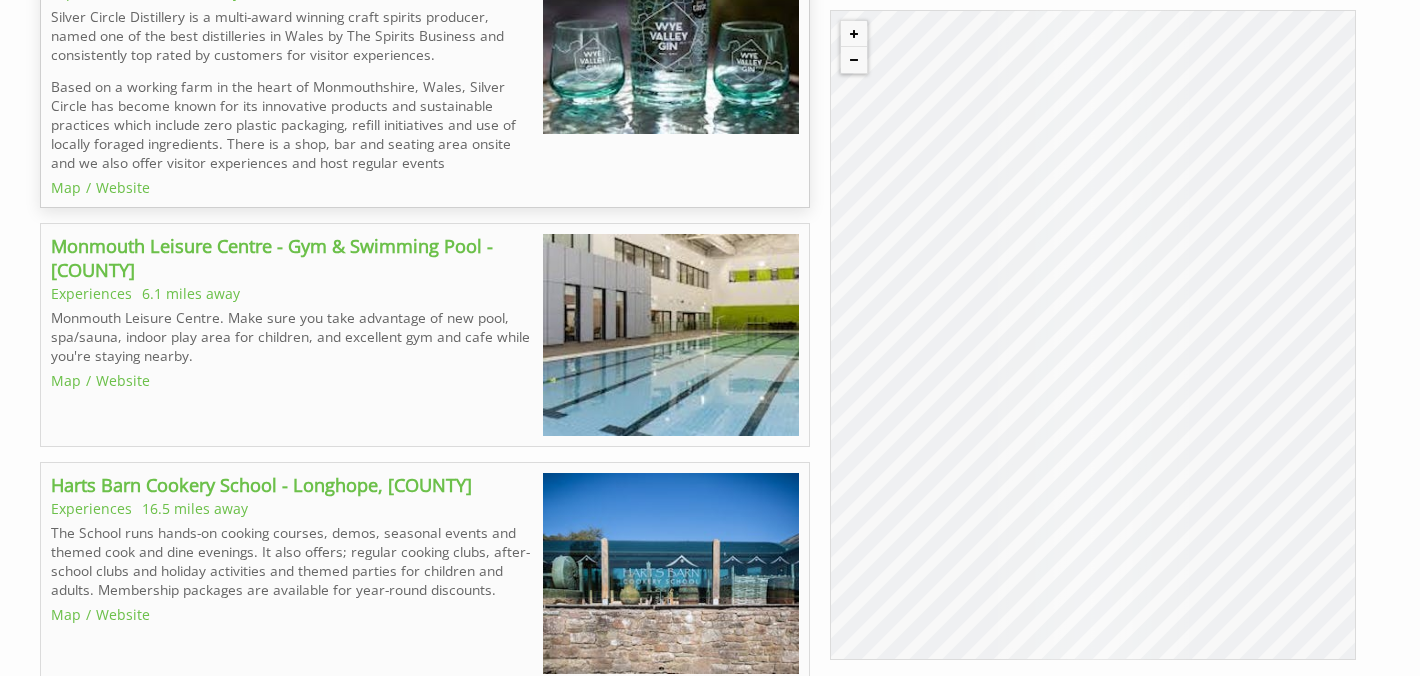 scroll, scrollTop: 20335, scrollLeft: 0, axis: vertical 